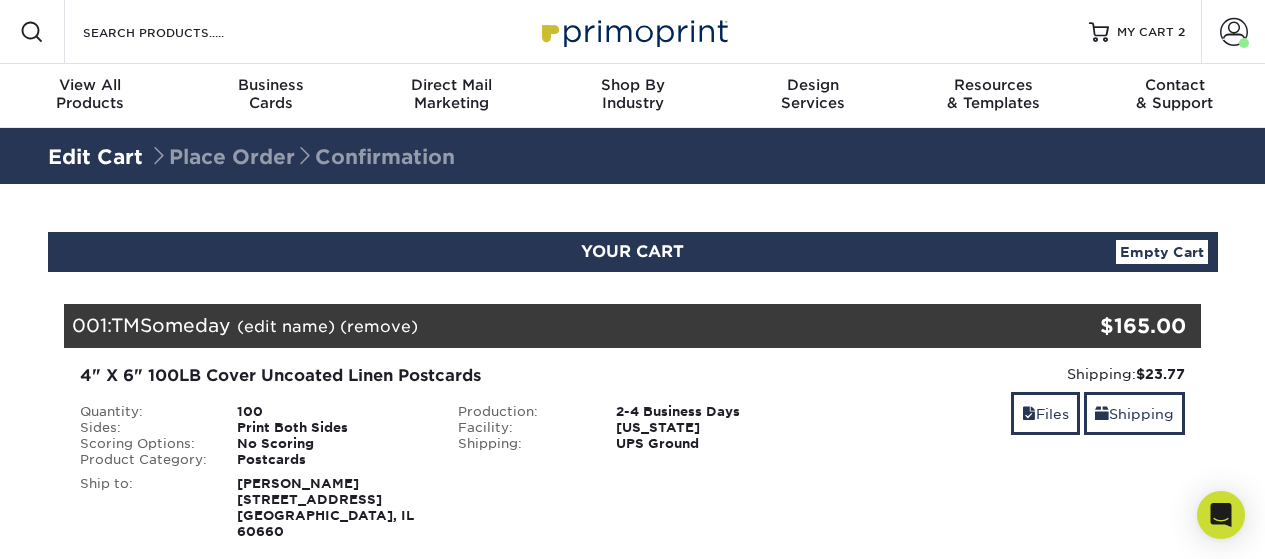 scroll, scrollTop: 0, scrollLeft: 0, axis: both 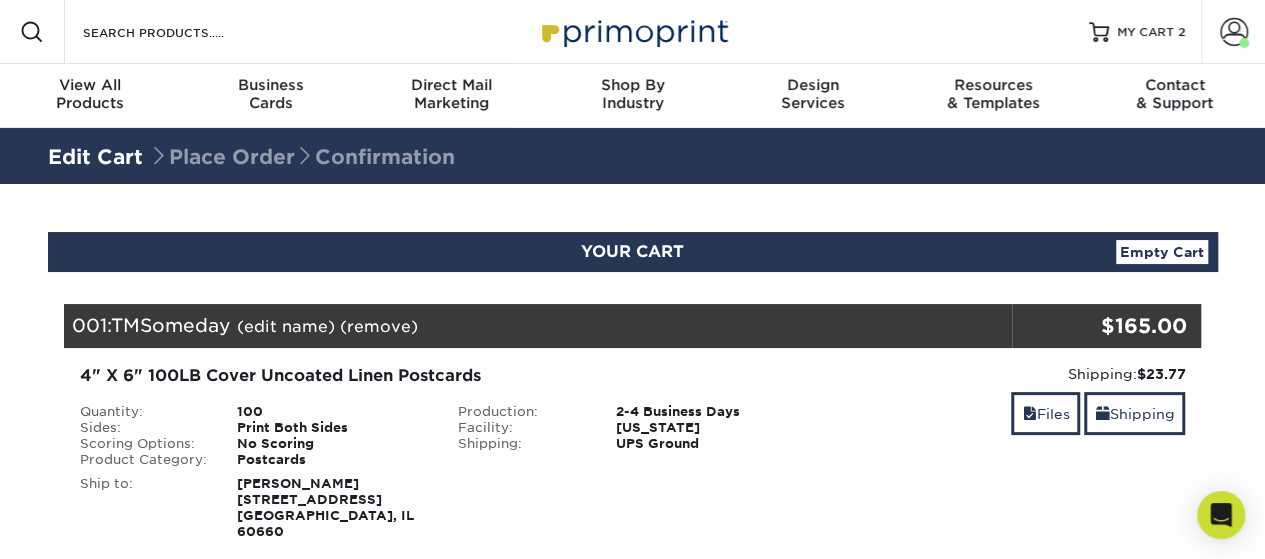 click at bounding box center (1234, 32) 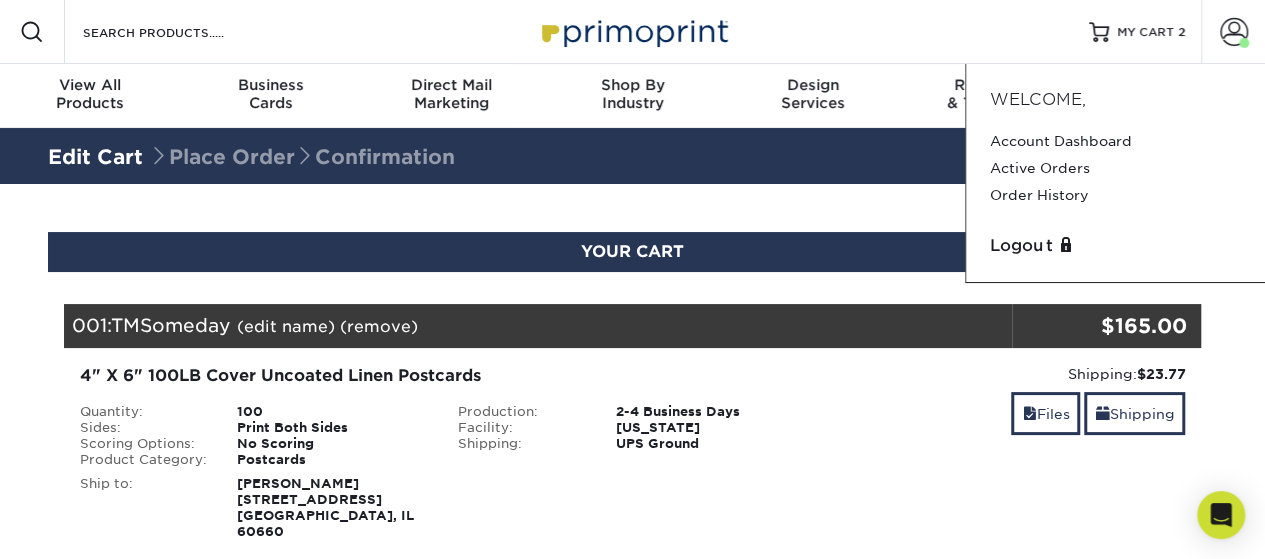 click at bounding box center (1234, 32) 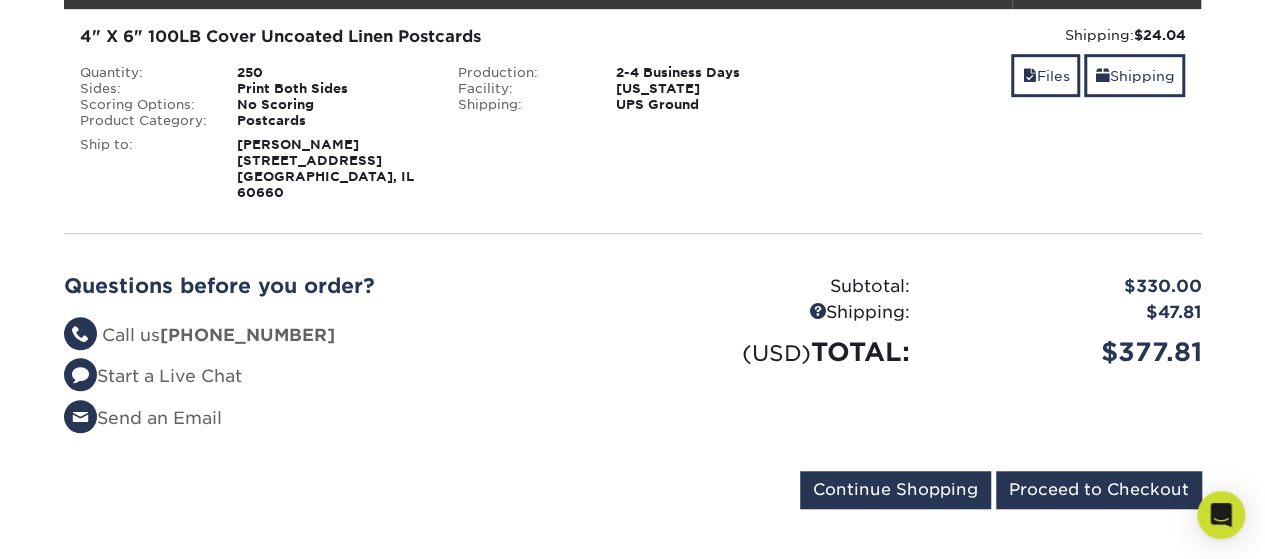 scroll, scrollTop: 599, scrollLeft: 0, axis: vertical 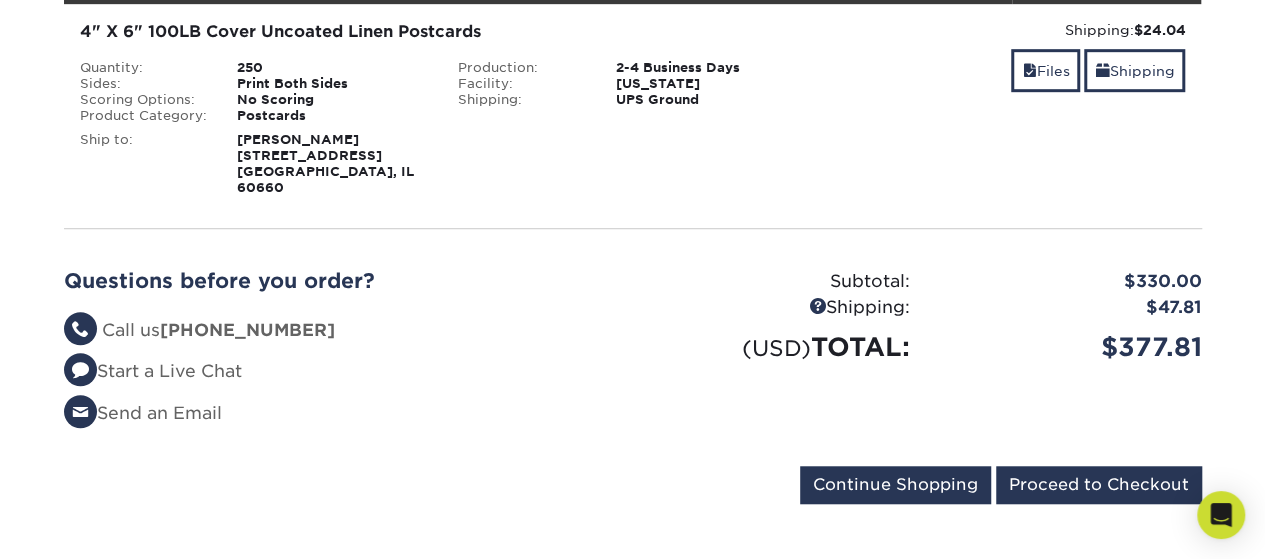 click 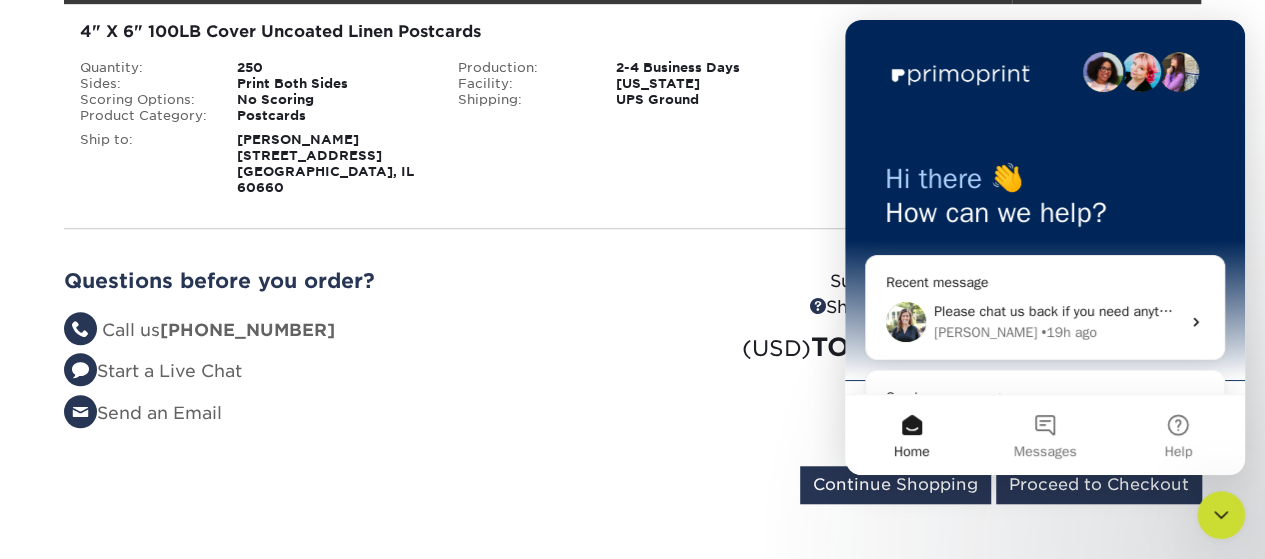scroll, scrollTop: 0, scrollLeft: 0, axis: both 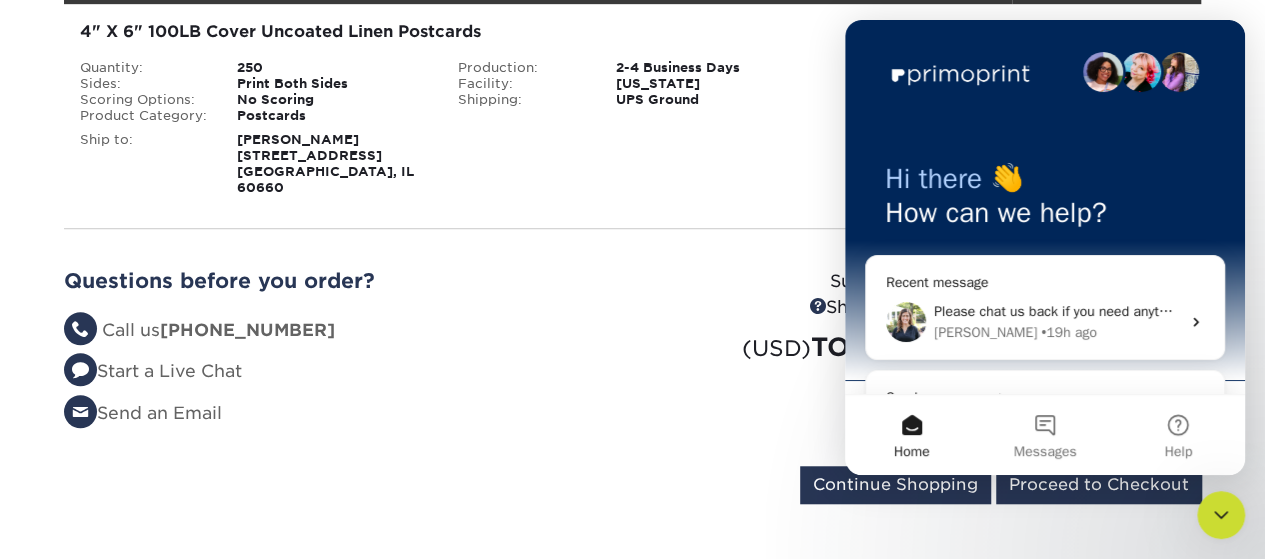 click on "YOUR CART
Empty Cart
Your Cart is Empty
View Account
Active Orders
Order History
Contact Us
Business Cards
100  cards from  $ 9" at bounding box center [632, 80] 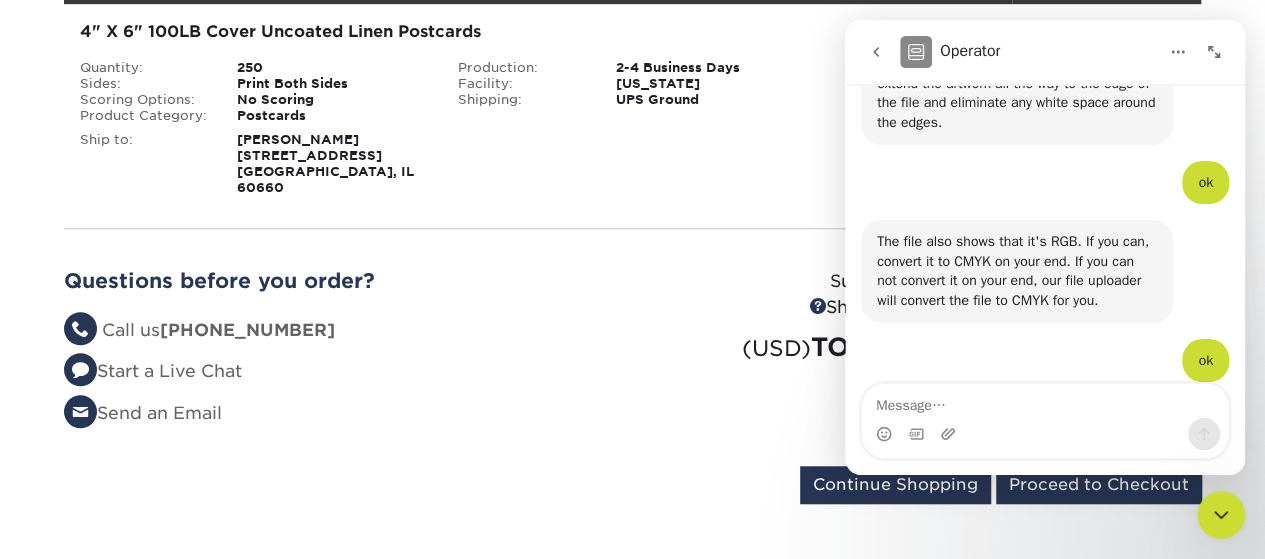 scroll, scrollTop: 3692, scrollLeft: 0, axis: vertical 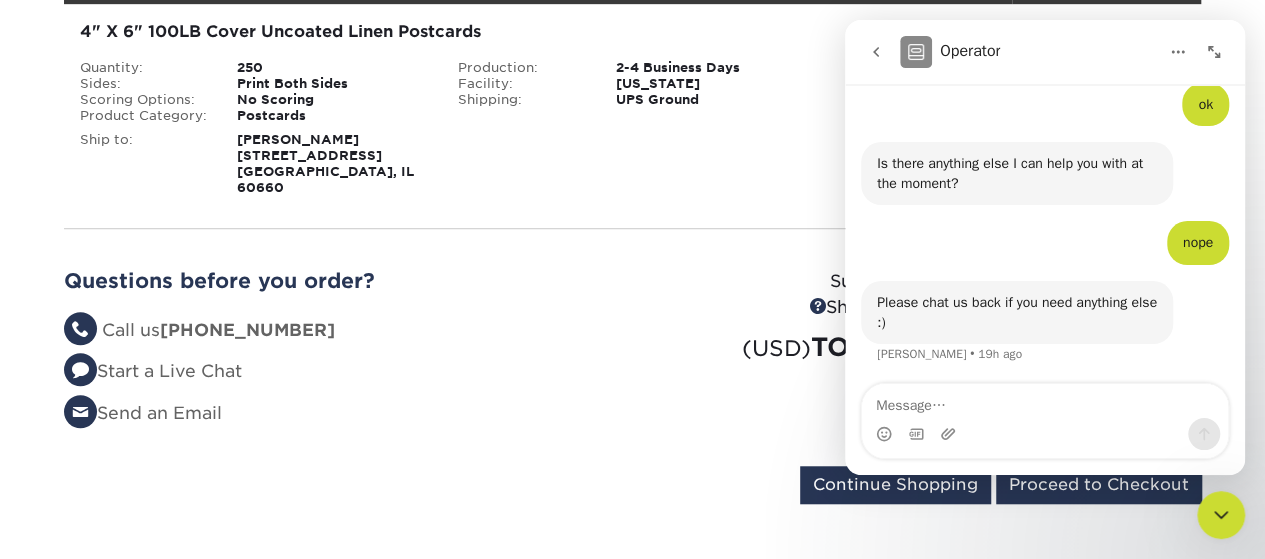 click on "Start a Live Chat" at bounding box center [341, 372] 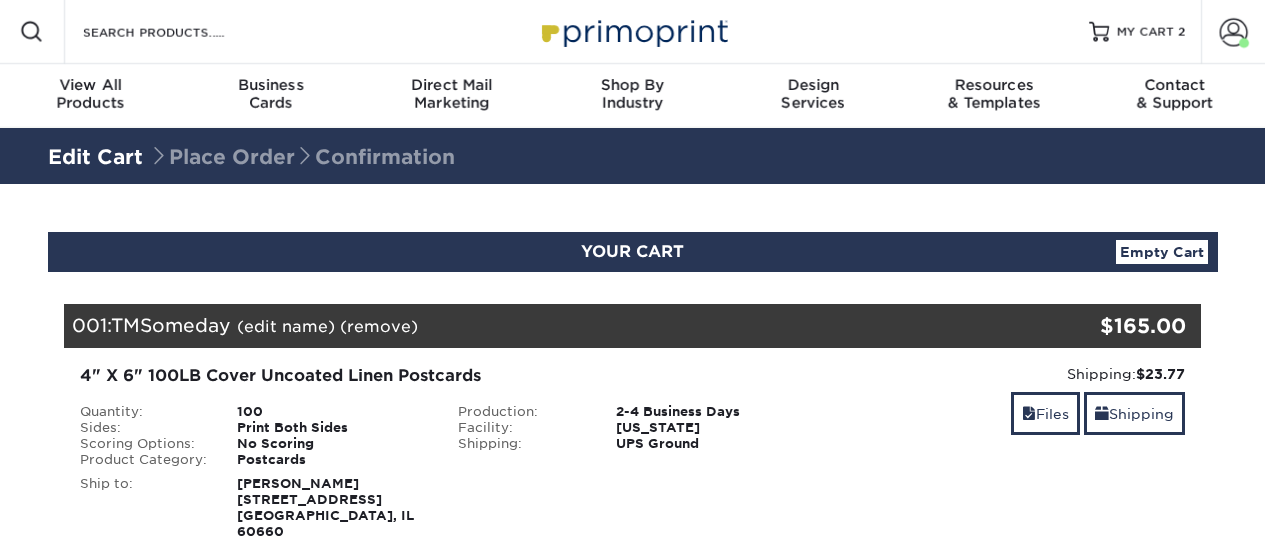 scroll, scrollTop: 0, scrollLeft: 0, axis: both 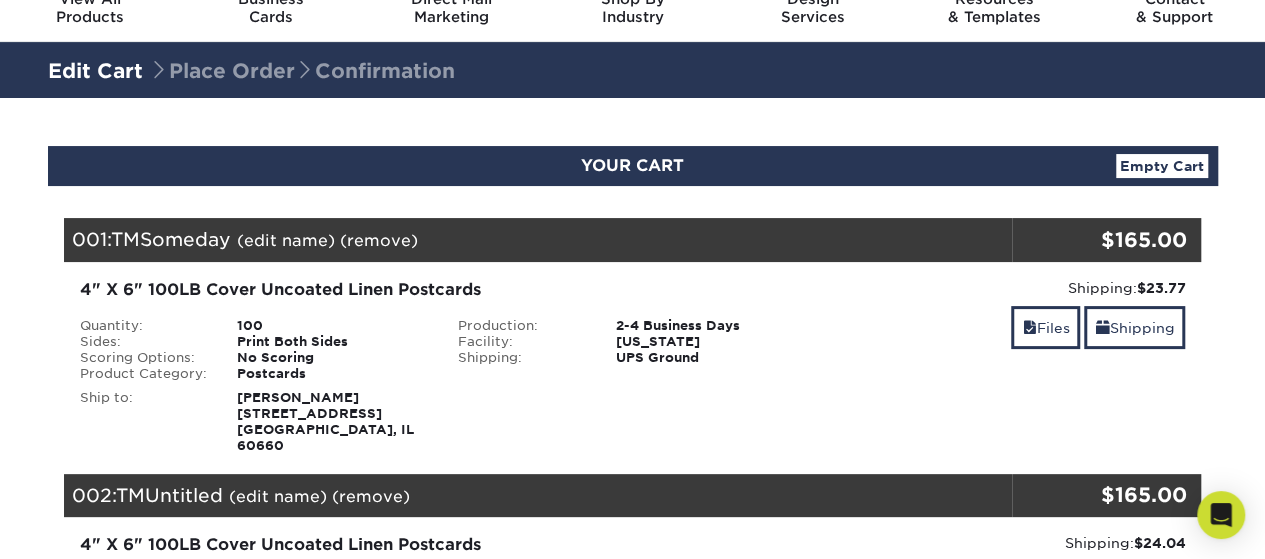 click on "Edit Cart" at bounding box center [95, 71] 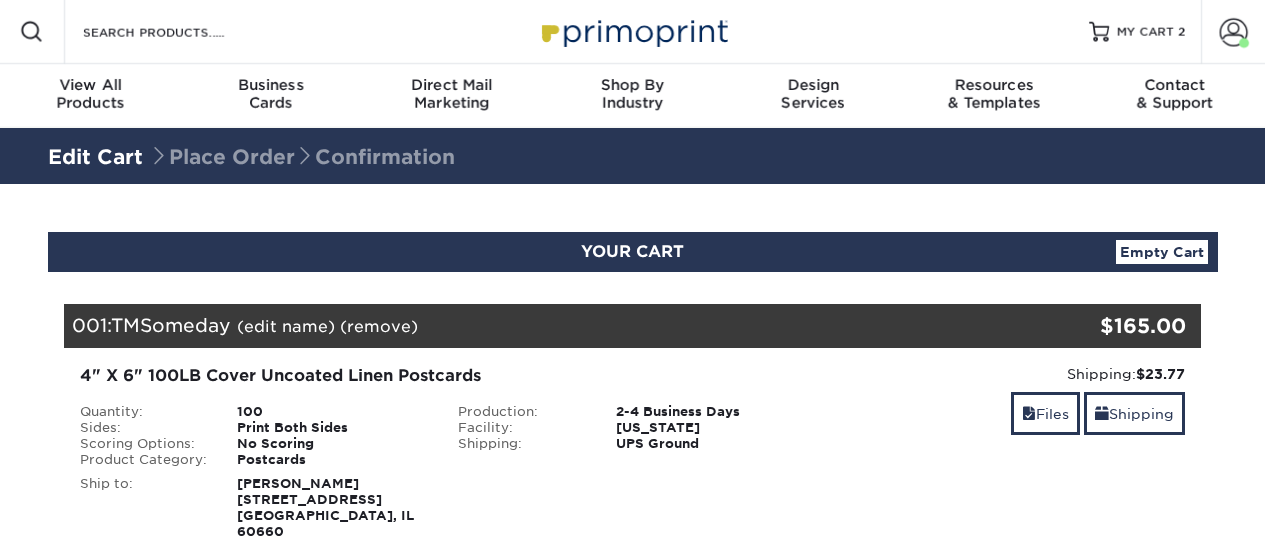 scroll, scrollTop: 0, scrollLeft: 0, axis: both 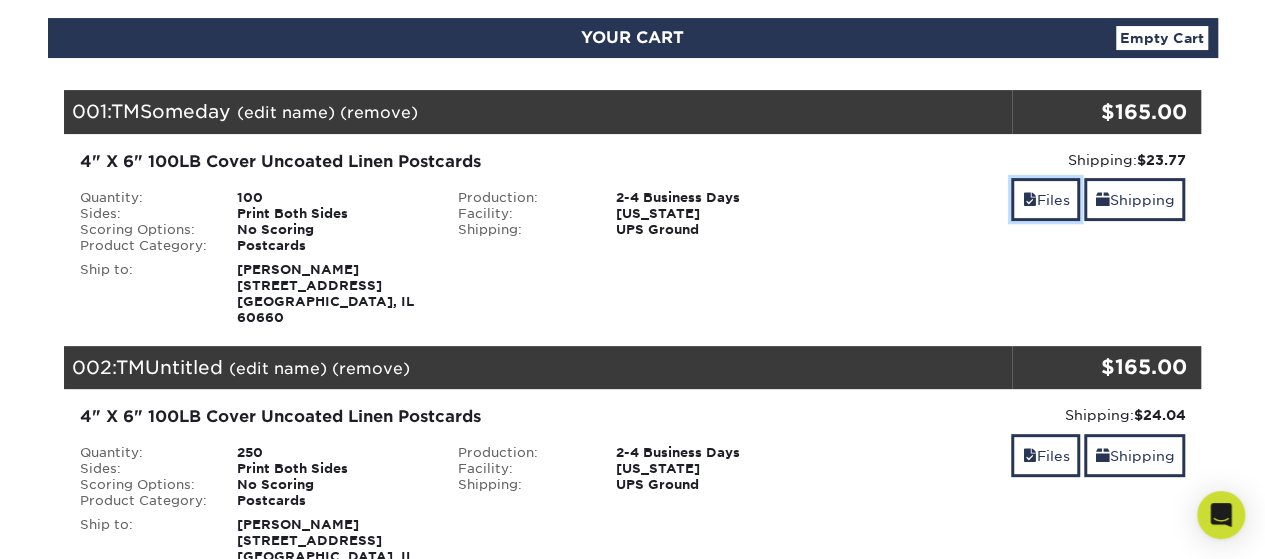 click on "Files" at bounding box center (1045, 199) 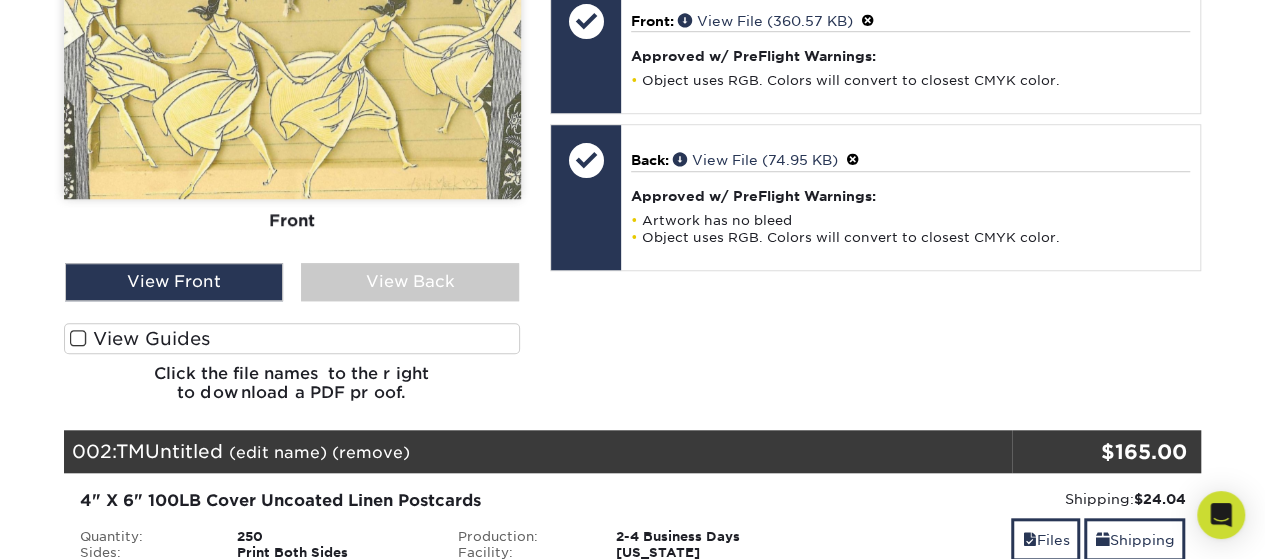 scroll, scrollTop: 749, scrollLeft: 0, axis: vertical 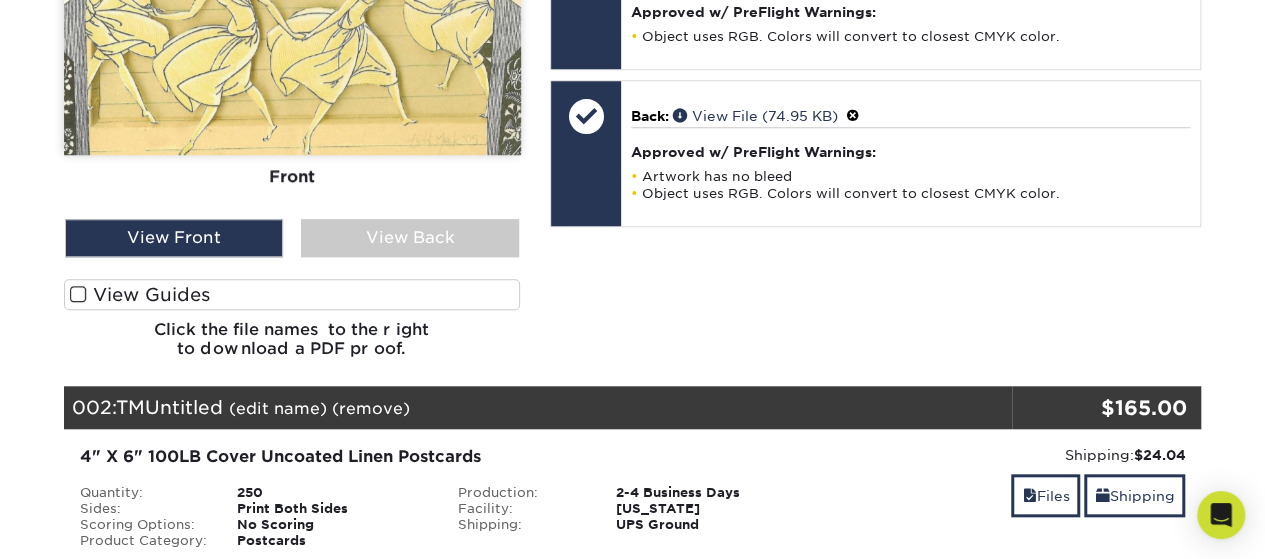 click on "View Back" at bounding box center [410, 238] 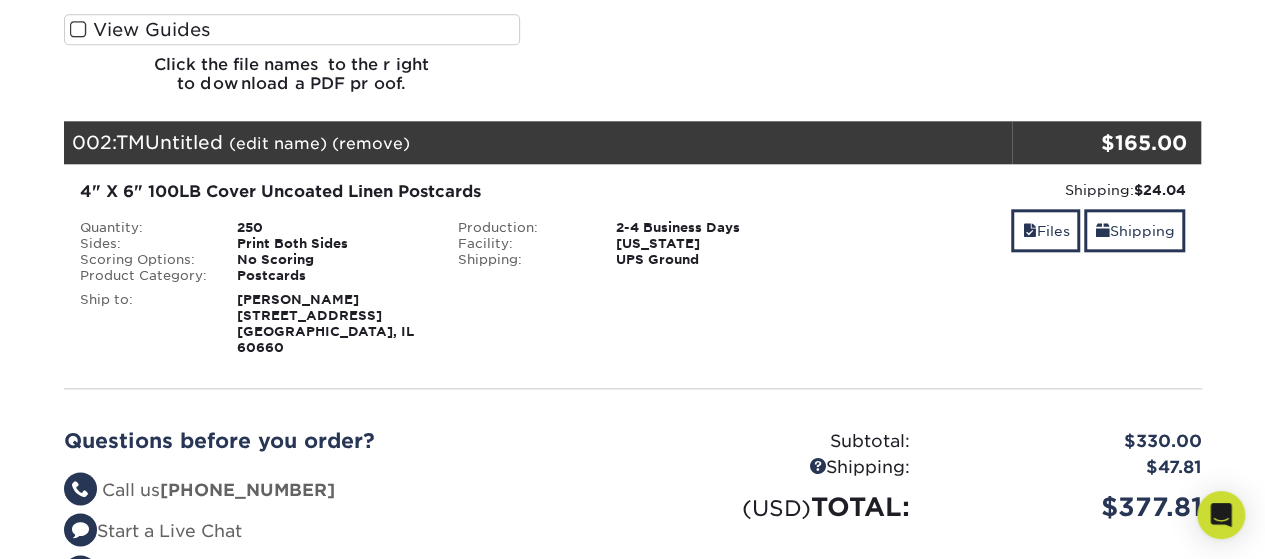 scroll, scrollTop: 1017, scrollLeft: 0, axis: vertical 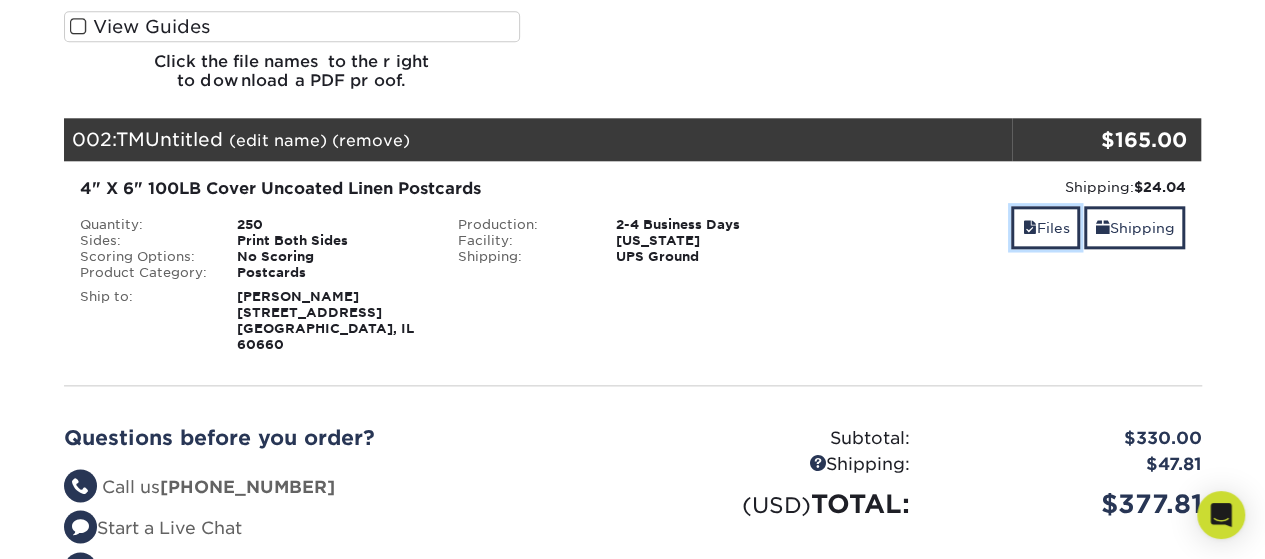click on "Files" at bounding box center [1045, 227] 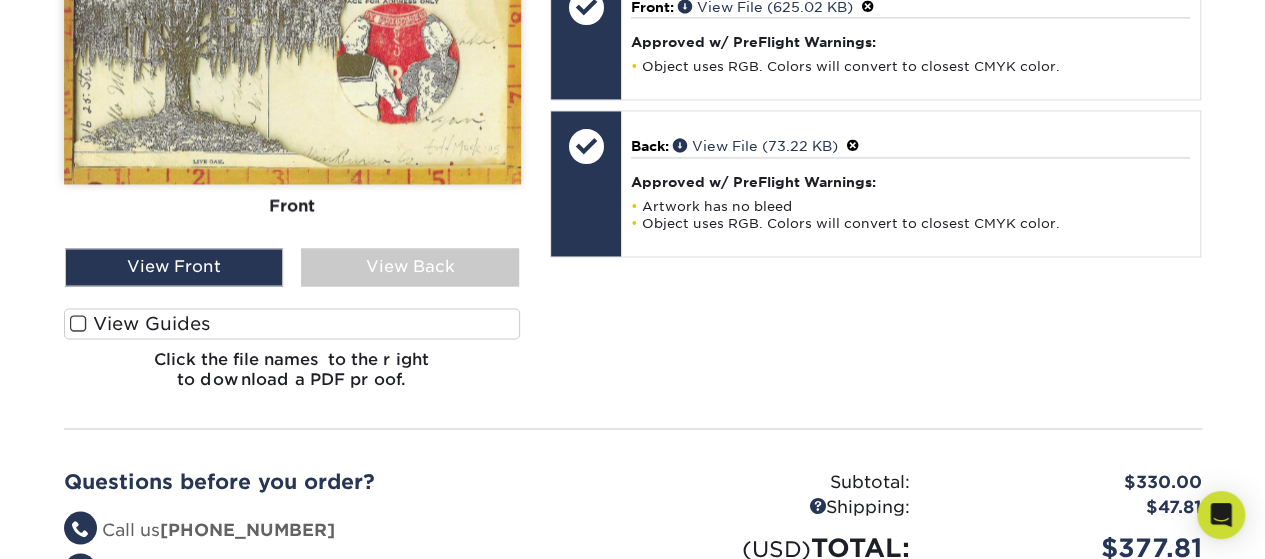 scroll, scrollTop: 1444, scrollLeft: 0, axis: vertical 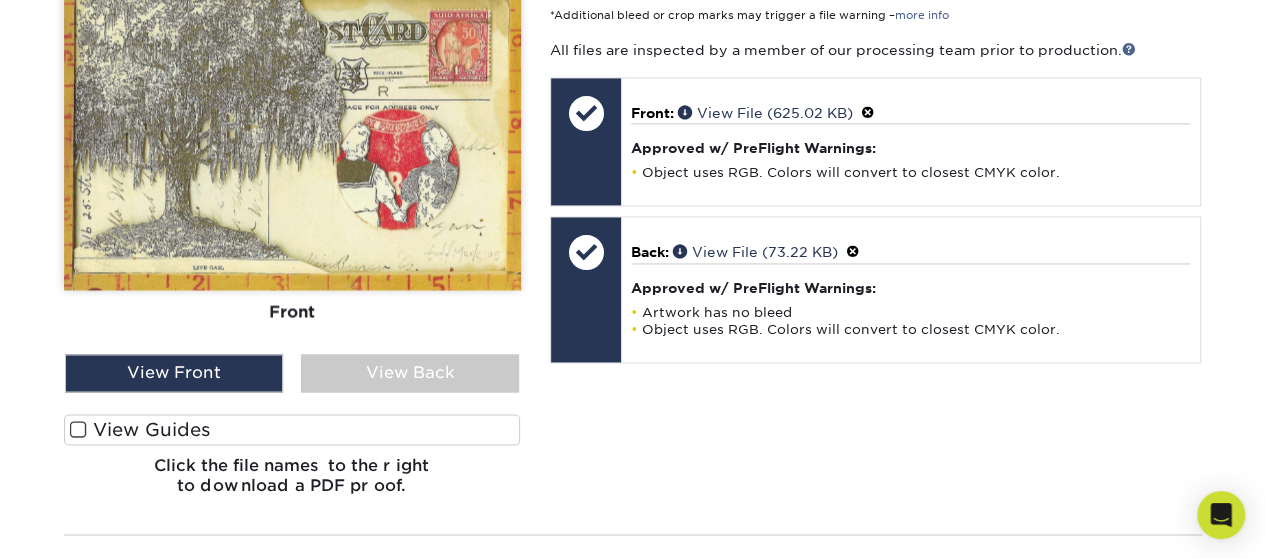 click on "View Back" at bounding box center (410, 373) 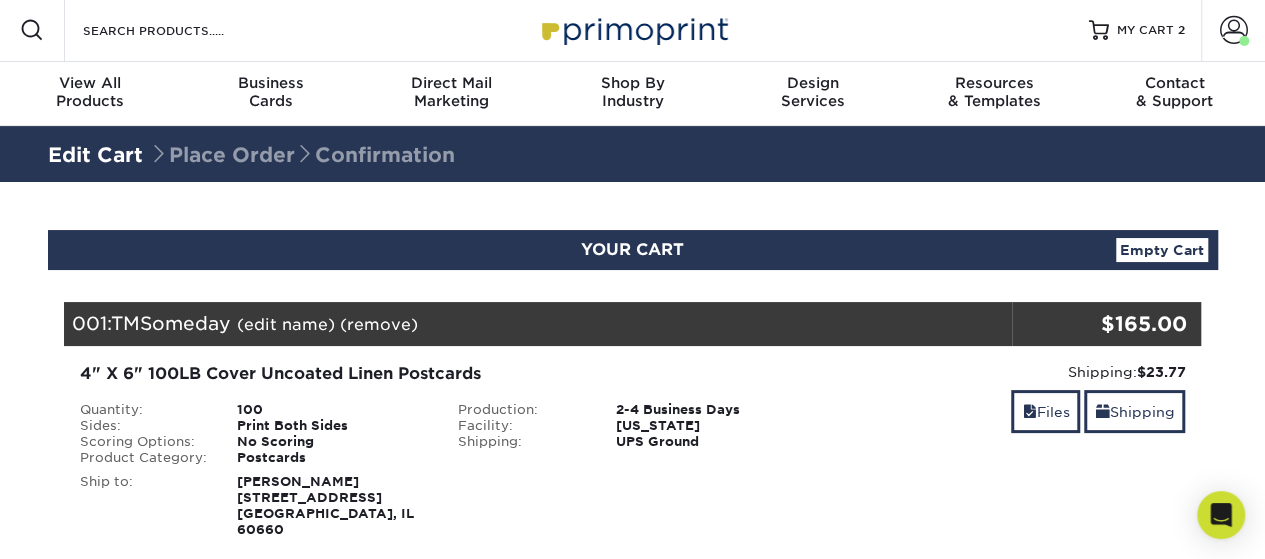 scroll, scrollTop: 0, scrollLeft: 0, axis: both 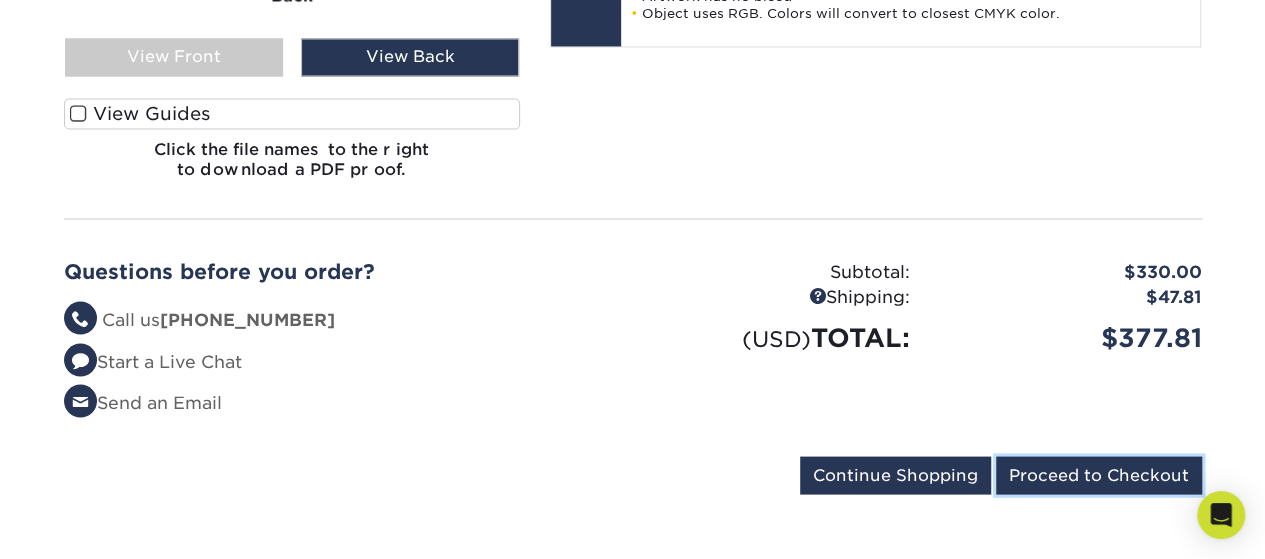 click on "Proceed to Checkout" at bounding box center [1099, 475] 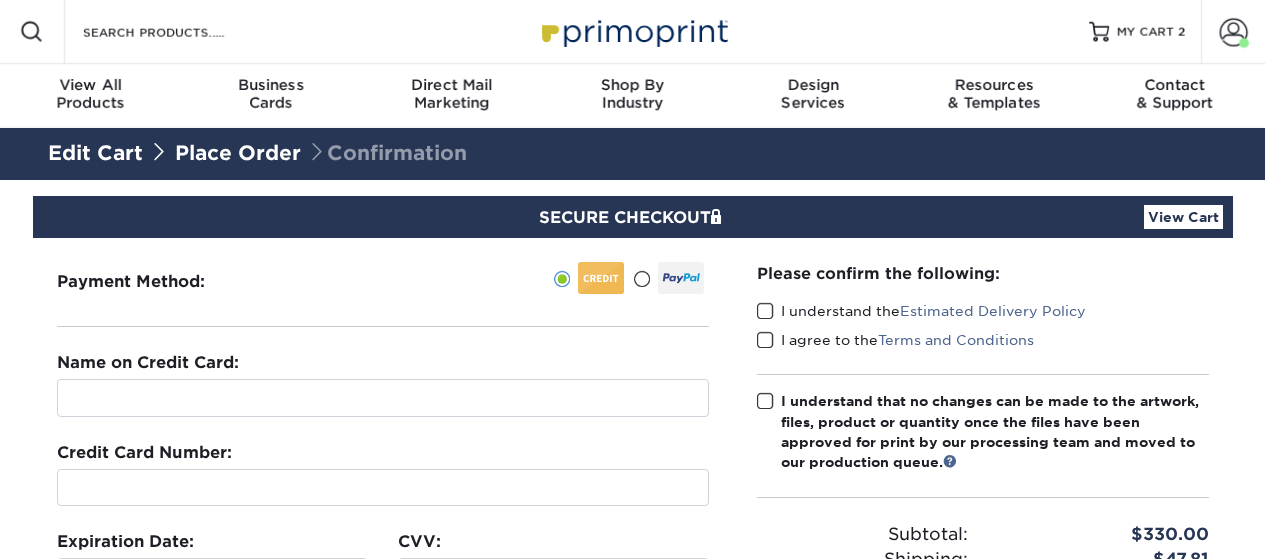 scroll, scrollTop: 0, scrollLeft: 0, axis: both 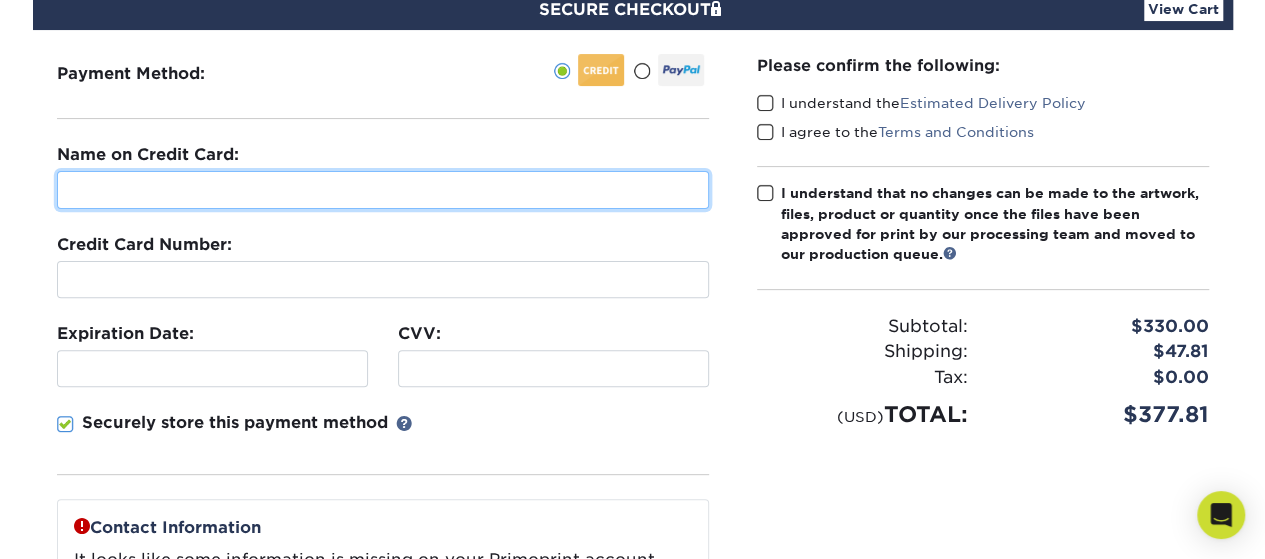 click at bounding box center (383, 190) 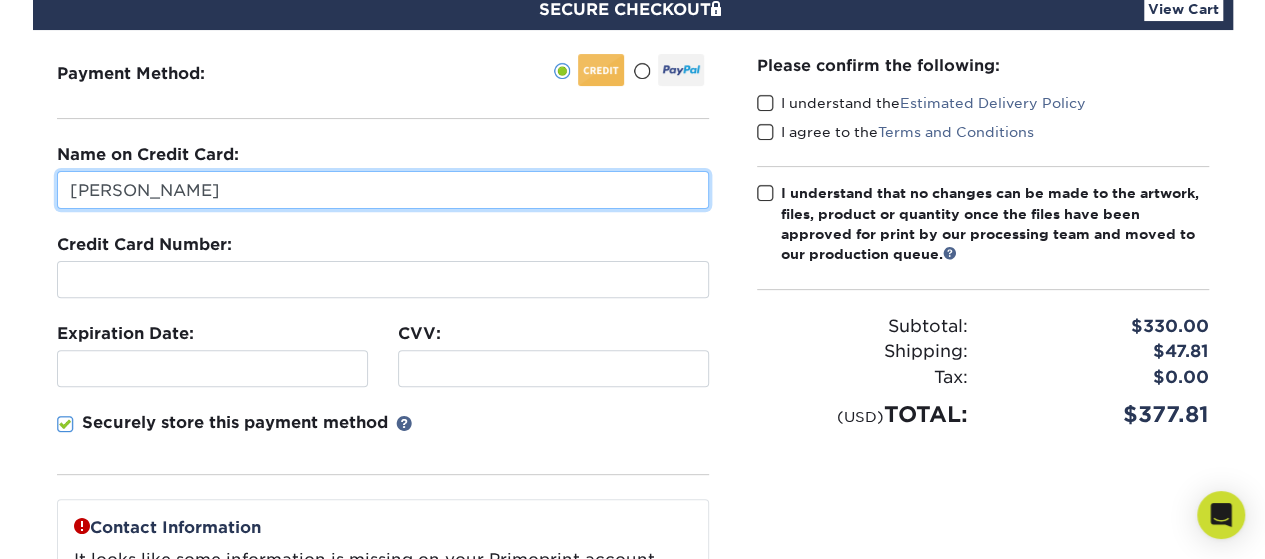 type on "Eugenio J Pinto" 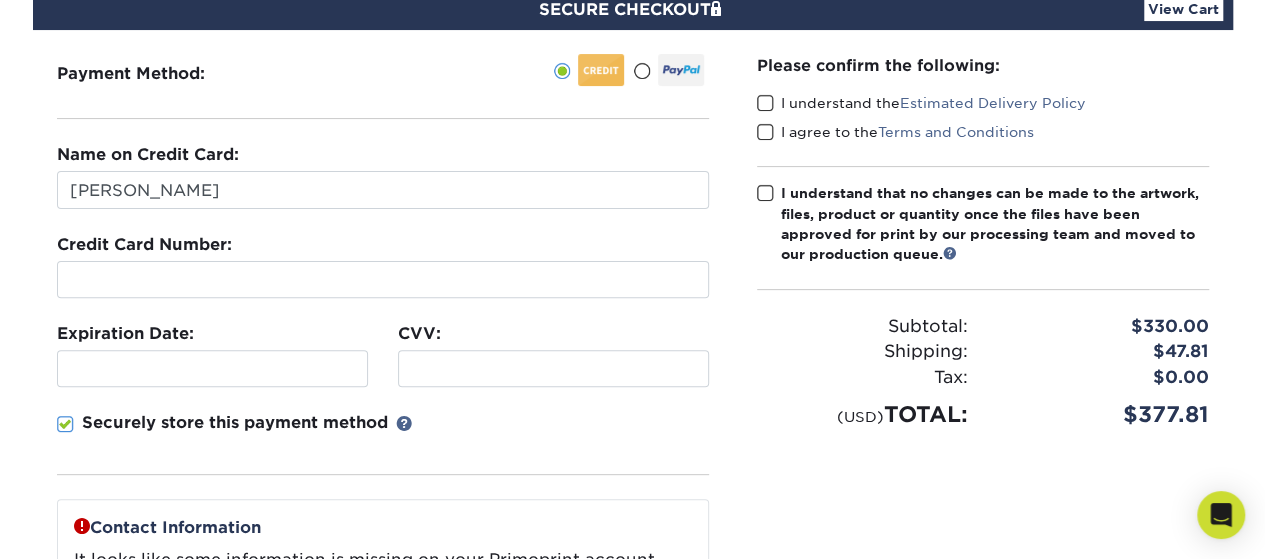 click on "Securely store this payment method" at bounding box center (383, 443) 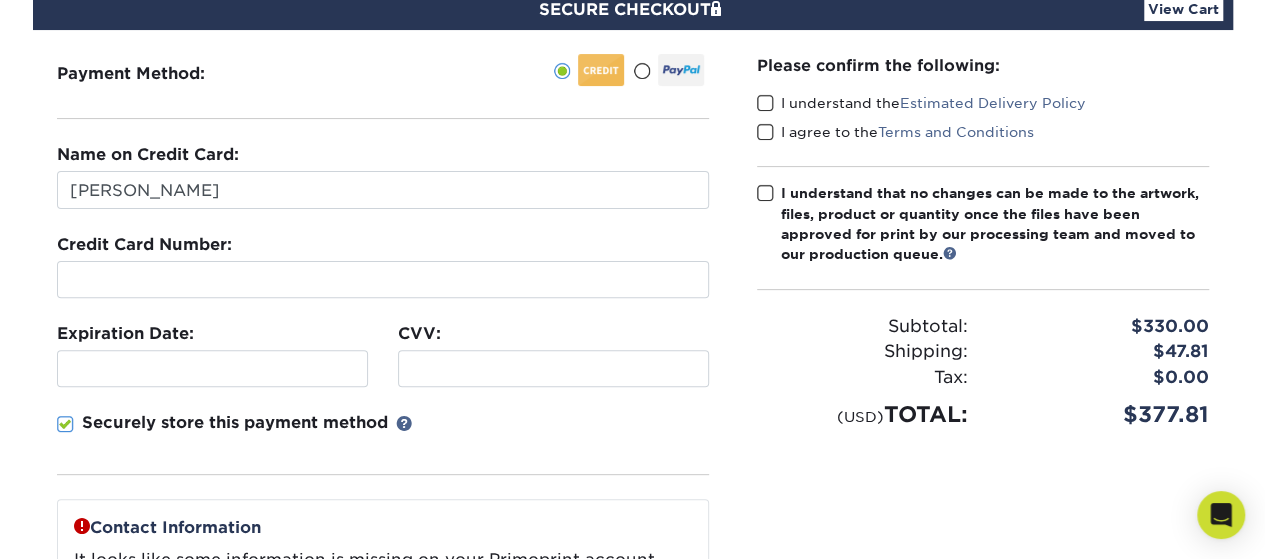 scroll, scrollTop: 225, scrollLeft: 0, axis: vertical 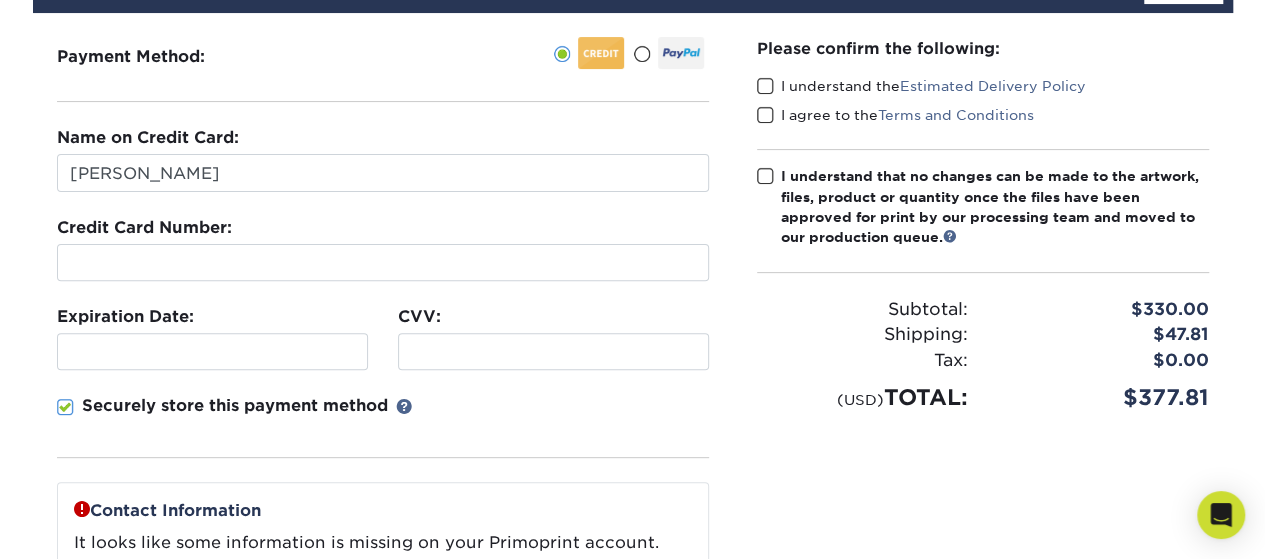 click at bounding box center [765, 86] 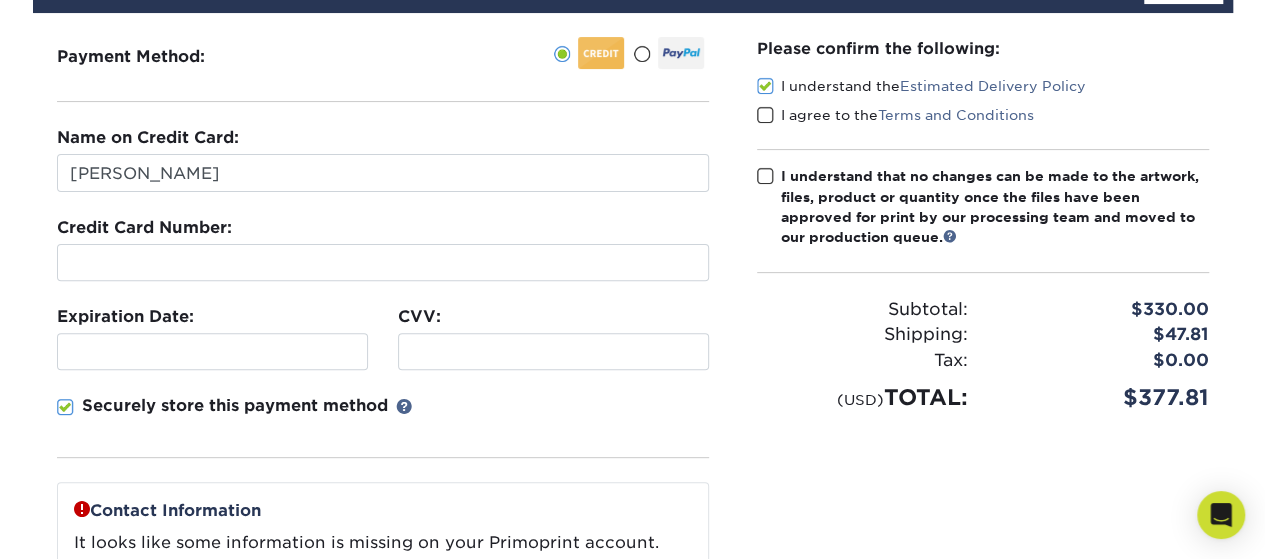 click at bounding box center [765, 115] 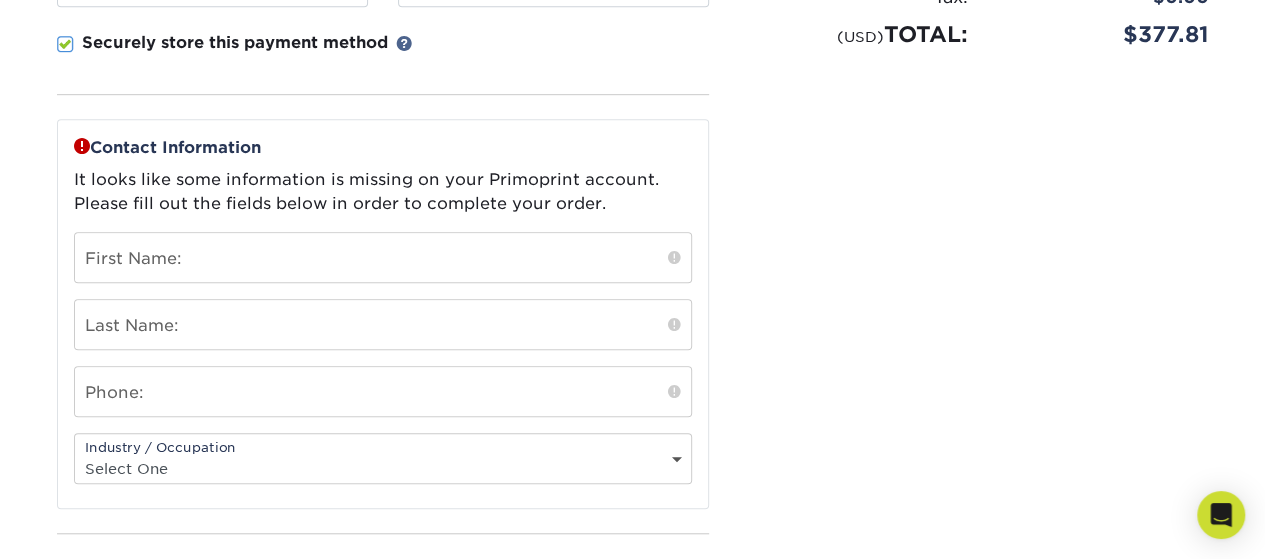 scroll, scrollTop: 591, scrollLeft: 0, axis: vertical 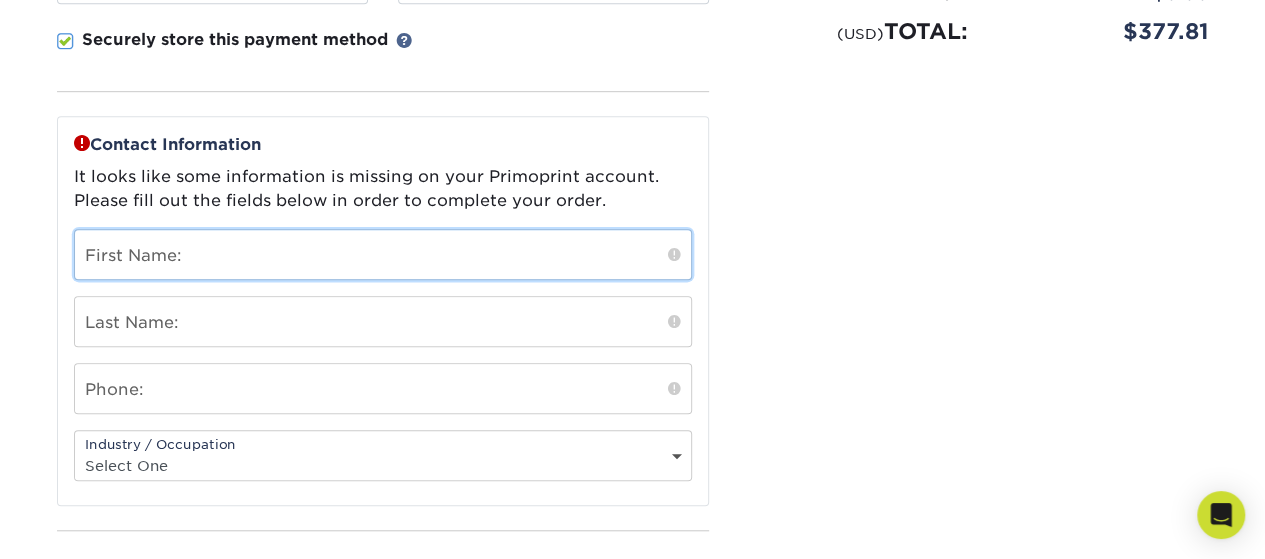 click at bounding box center (383, 254) 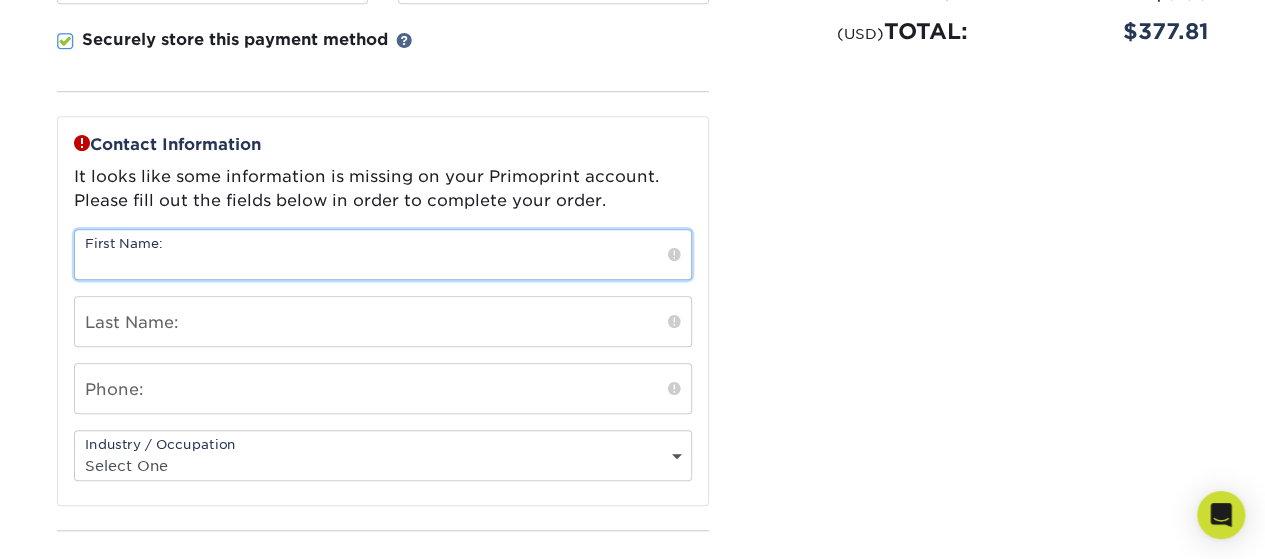 type on "Allison" 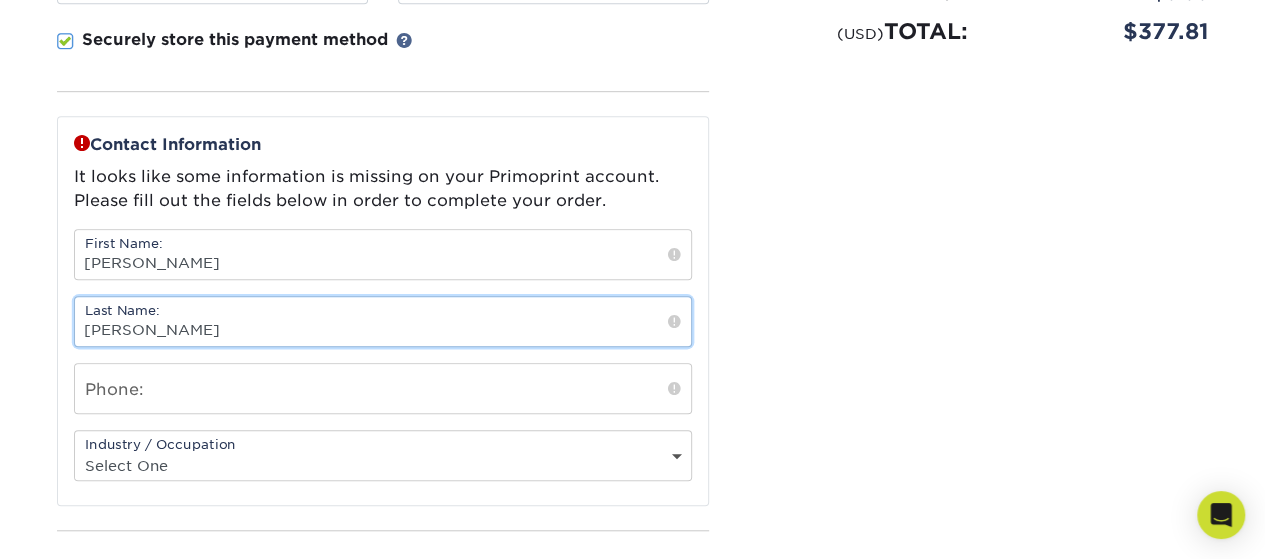 click on "M Leonard" at bounding box center [383, 321] 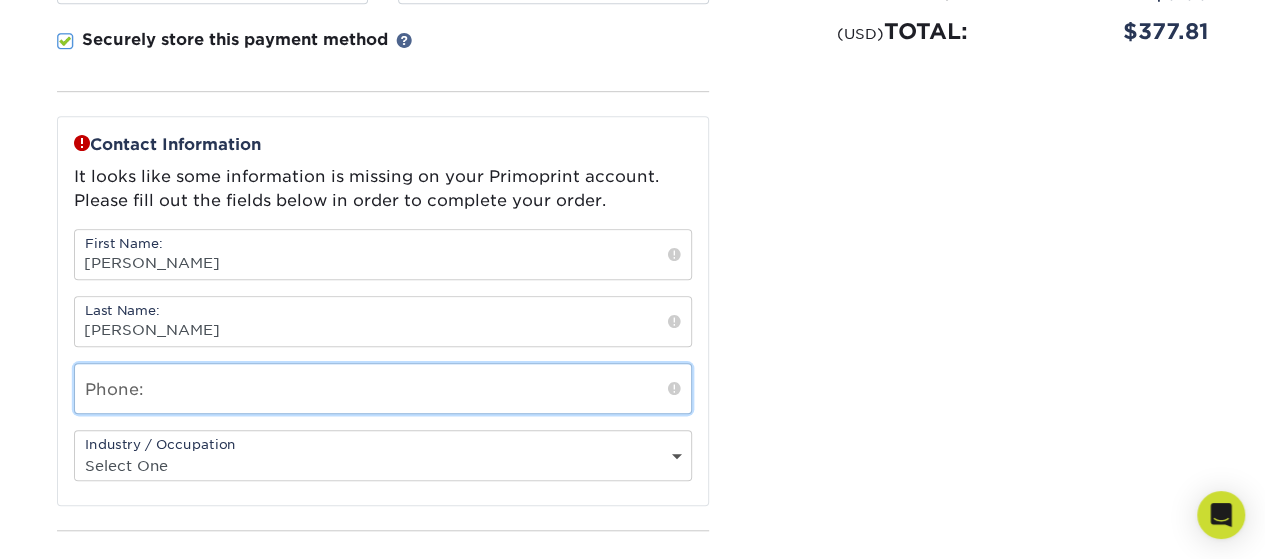 click at bounding box center (383, 388) 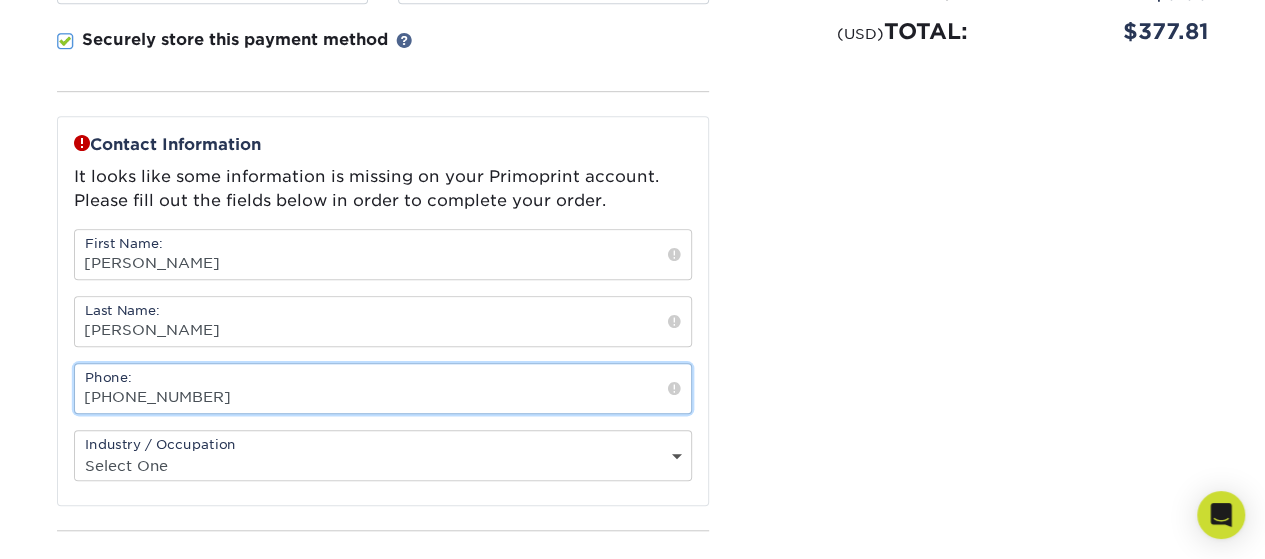 type on "312 975 7332" 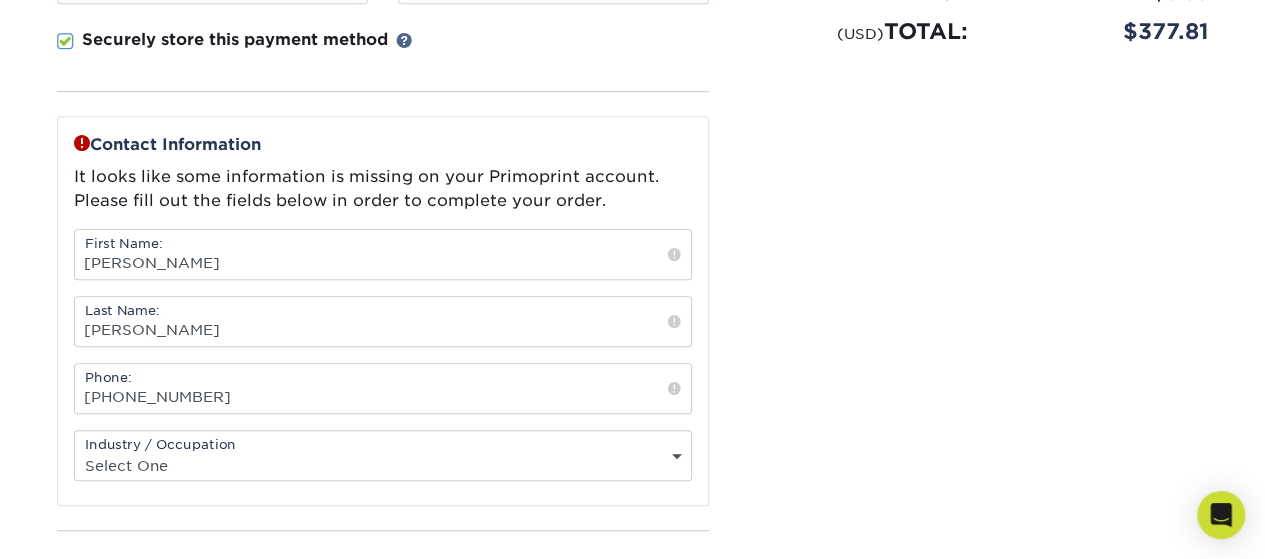 click on "Select One
Administrative
Executive
Human Resources
Construction
Education
Entertainment
Event / Wedding Planning
Financial Services
Food and Beverage
Graphic Designer
Healthcare
Insurance
Legal Agency Public Relations" at bounding box center (383, 465) 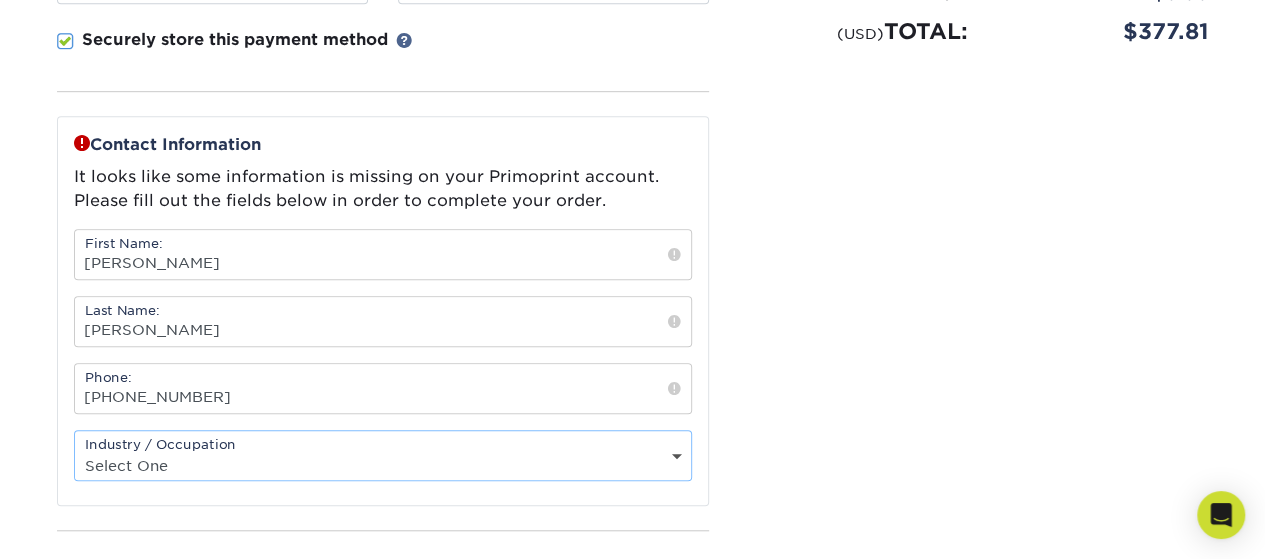 click on "Please confirm the following:
I understand the  Estimated Delivery Policy
I agree to the  Terms and Conditions
Subtotal: Shipping:" at bounding box center (983, 156) 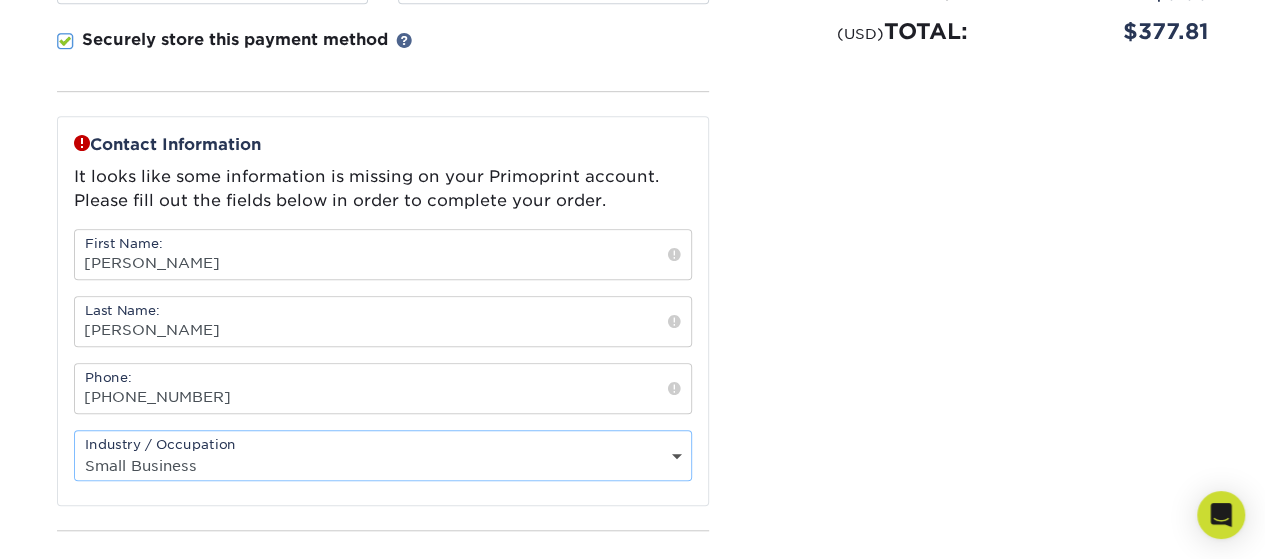 click on "Select One
Administrative
Executive
Human Resources
Construction
Education
Entertainment
Event / Wedding Planning
Financial Services
Food and Beverage
Graphic Designer
Healthcare
Insurance
Legal Agency Public Relations" at bounding box center (383, 465) 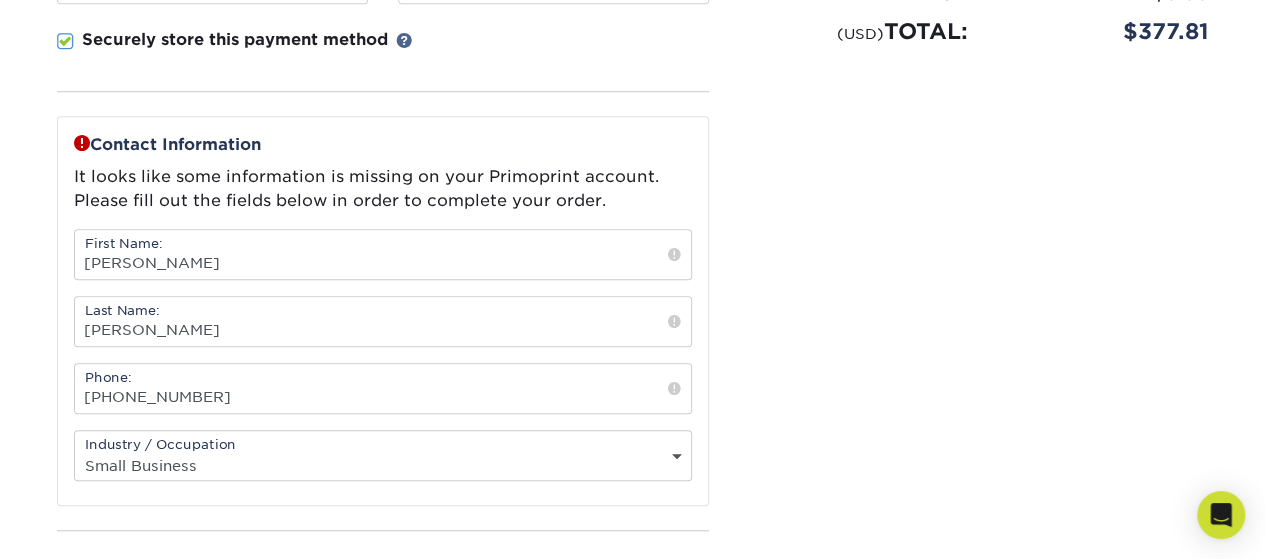 click on "Please confirm the following:
I understand the  Estimated Delivery Policy
I agree to the  Terms and Conditions
Subtotal: Shipping:" at bounding box center (983, 156) 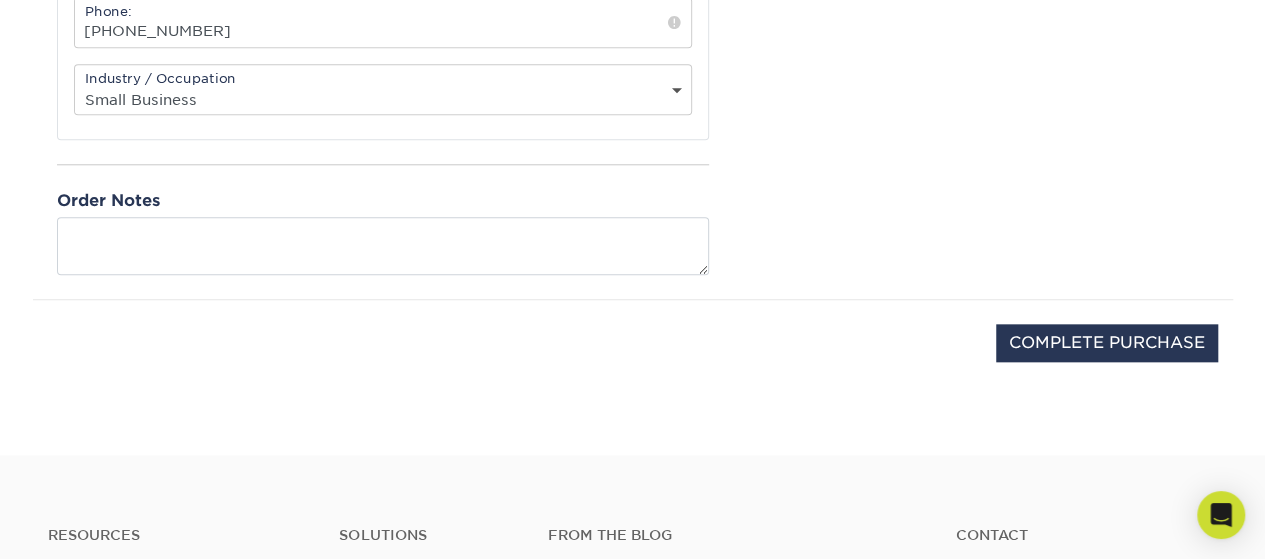 scroll, scrollTop: 0, scrollLeft: 0, axis: both 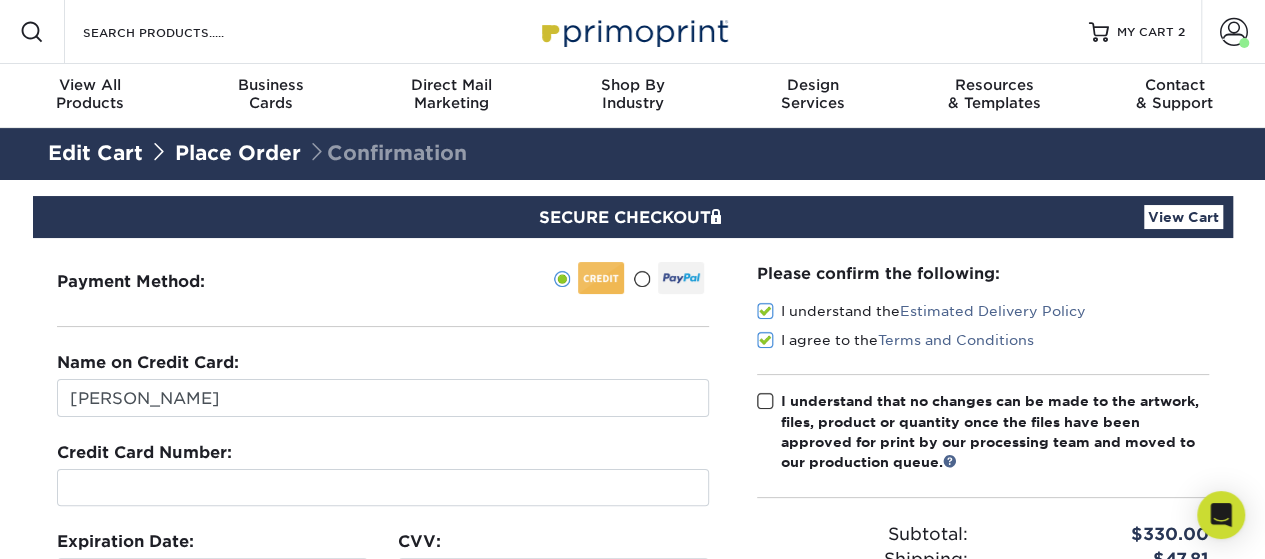click 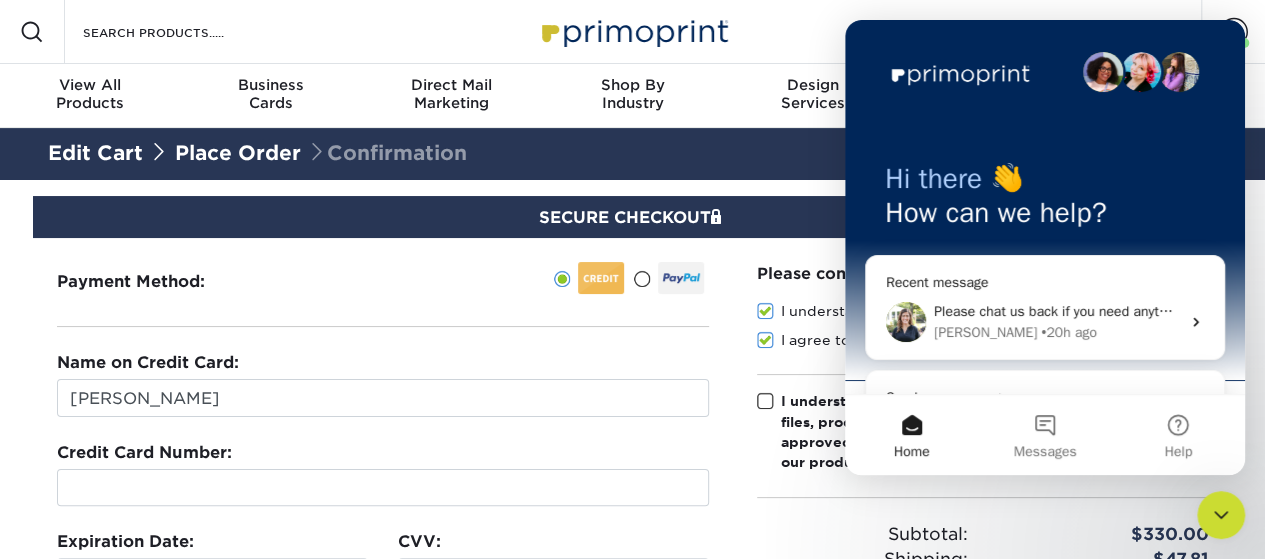 scroll, scrollTop: 0, scrollLeft: 0, axis: both 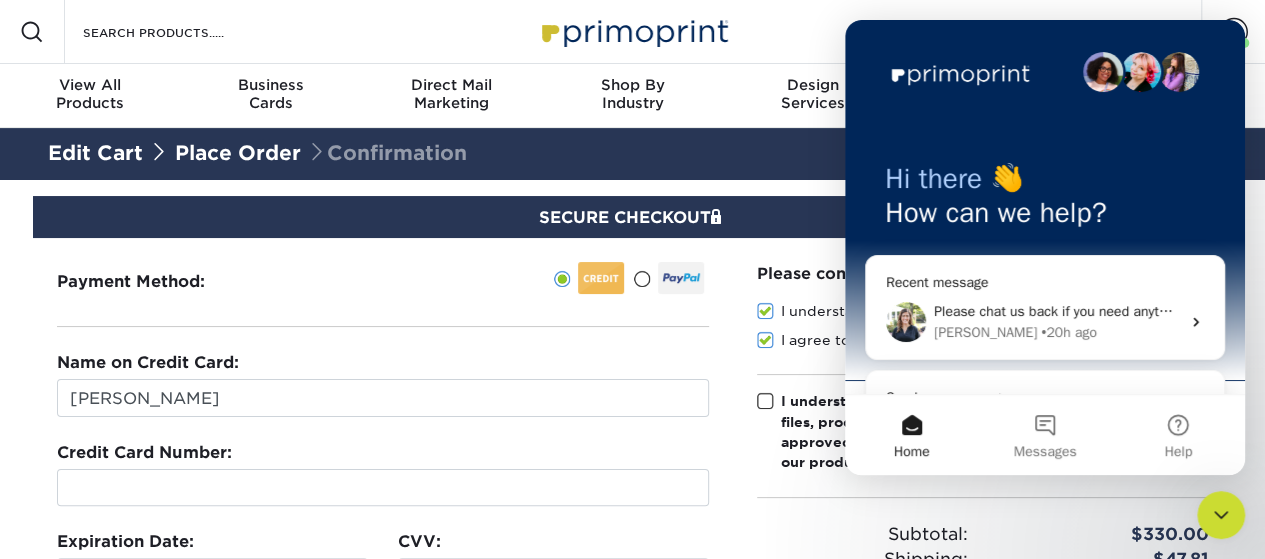 click on "Please chat us back if you need anything else :)" at bounding box center [1057, 311] 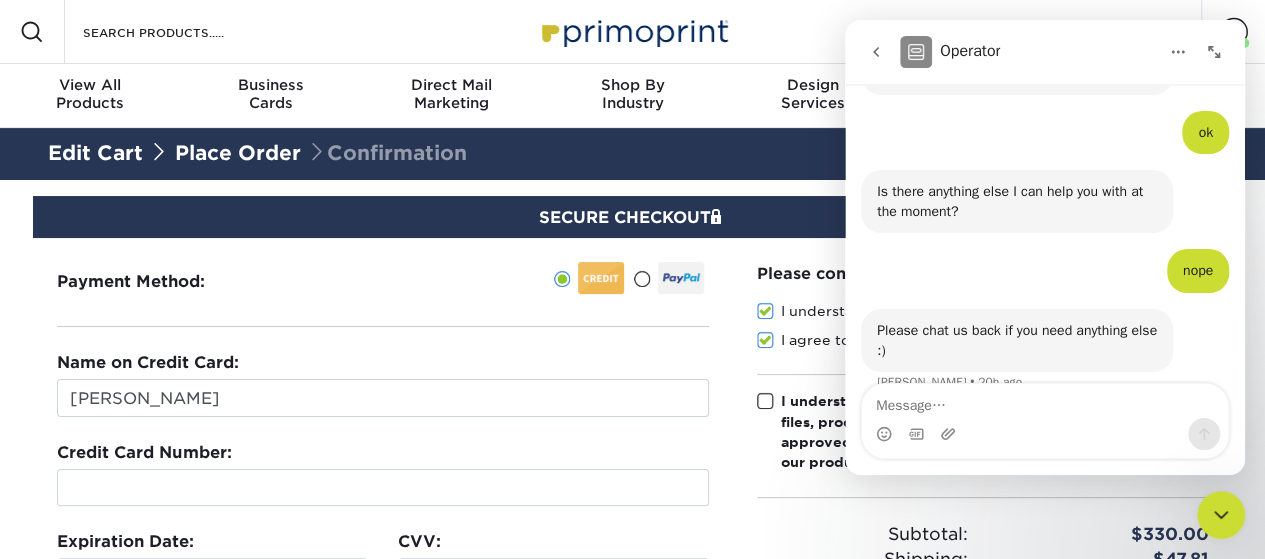 scroll, scrollTop: 3692, scrollLeft: 0, axis: vertical 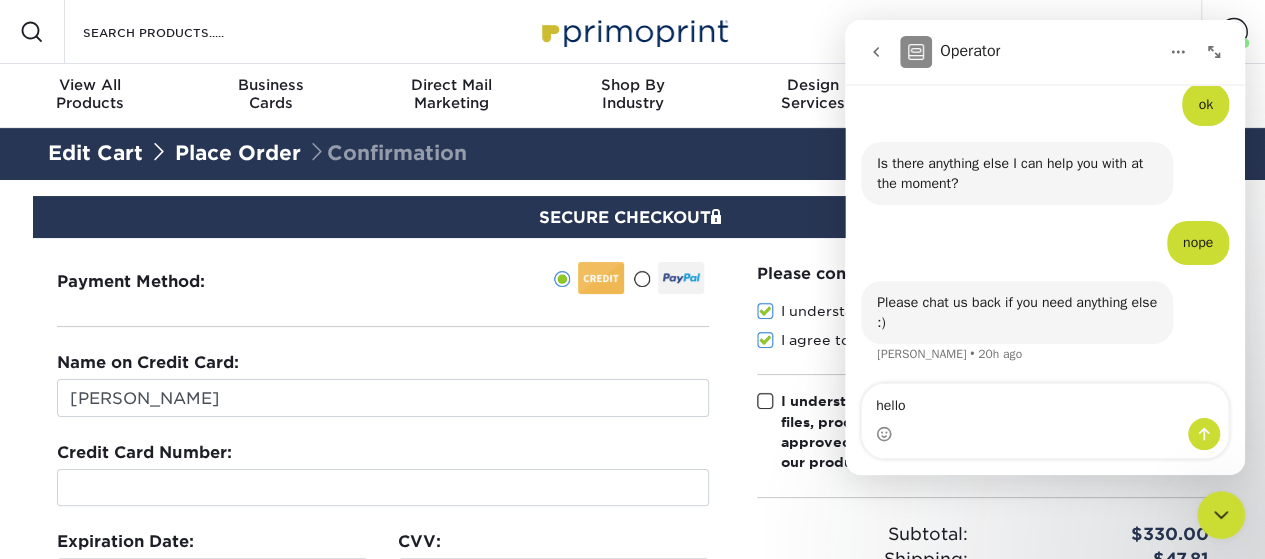 type on "hello!" 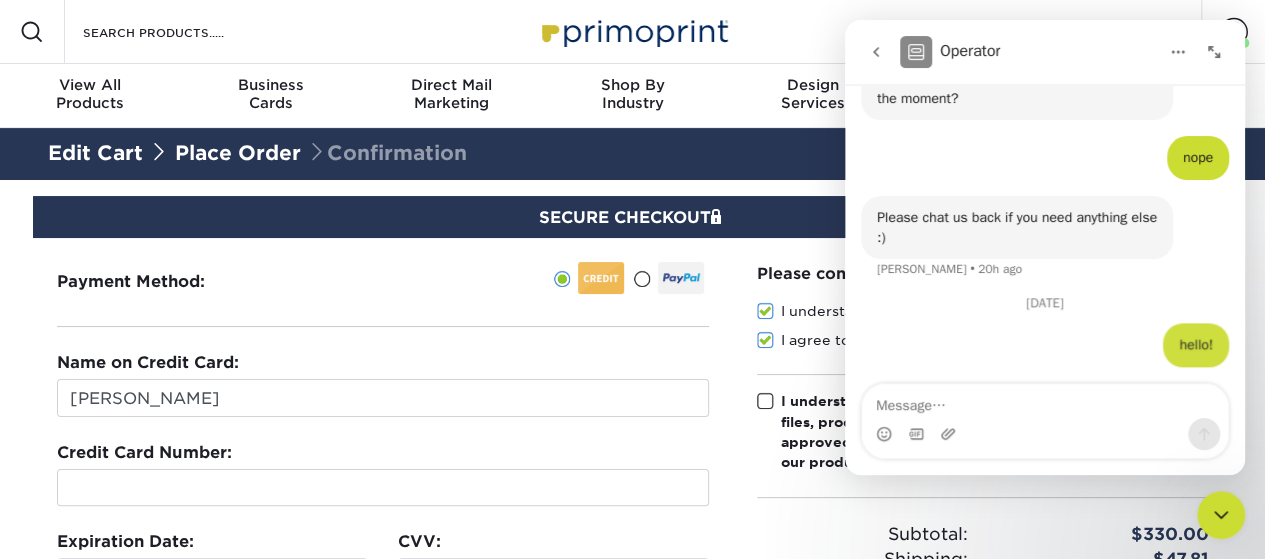 scroll, scrollTop: 3806, scrollLeft: 0, axis: vertical 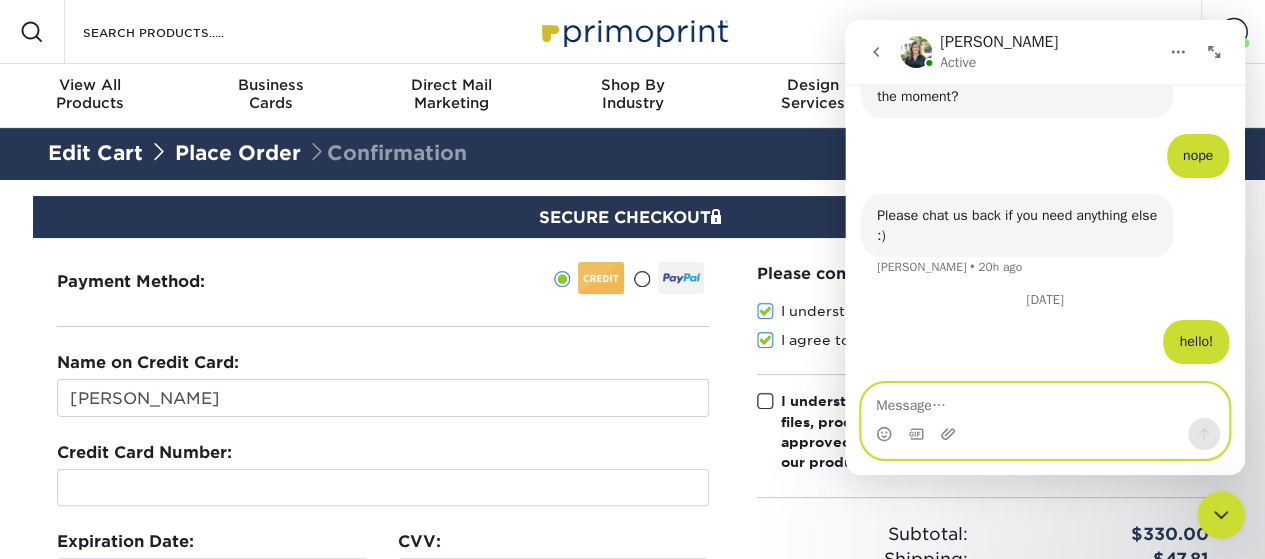 click at bounding box center (1045, 401) 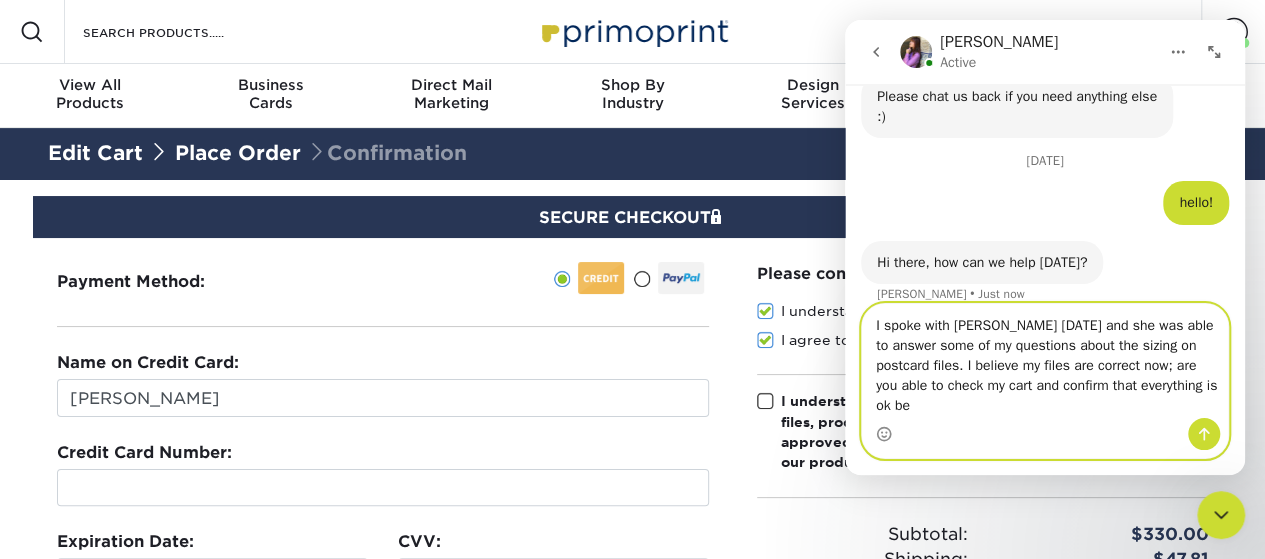scroll, scrollTop: 3945, scrollLeft: 0, axis: vertical 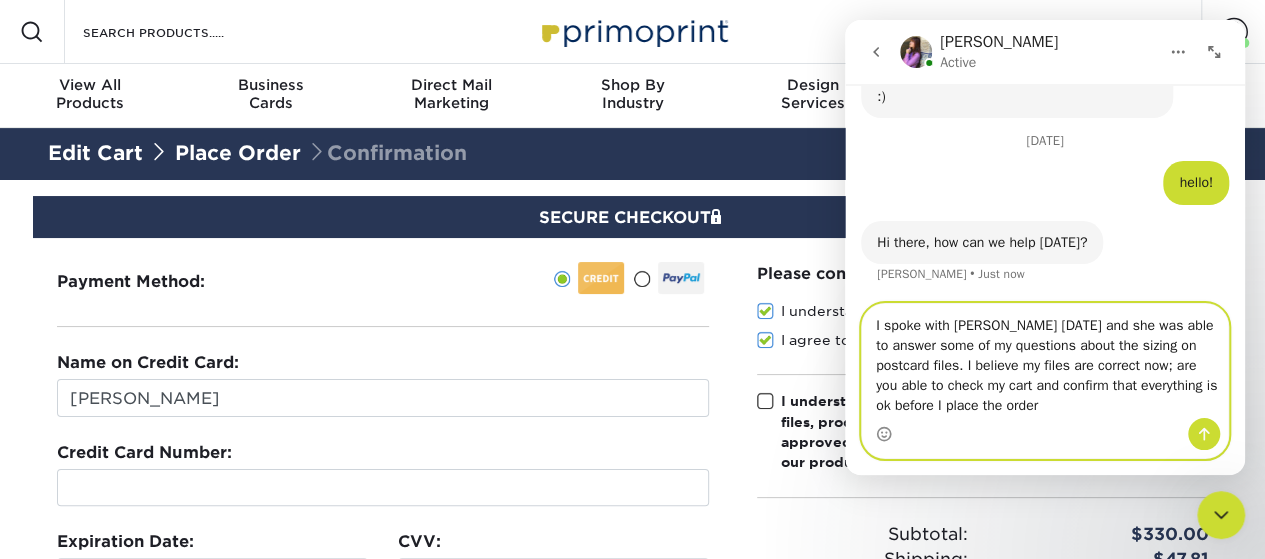 type on "I spoke with Irene yesterday and she was able to answer some of my questions about the sizing on postcard files. I believe my files are correct now; are you able to check my cart and confirm that everything is ok before I place the order?" 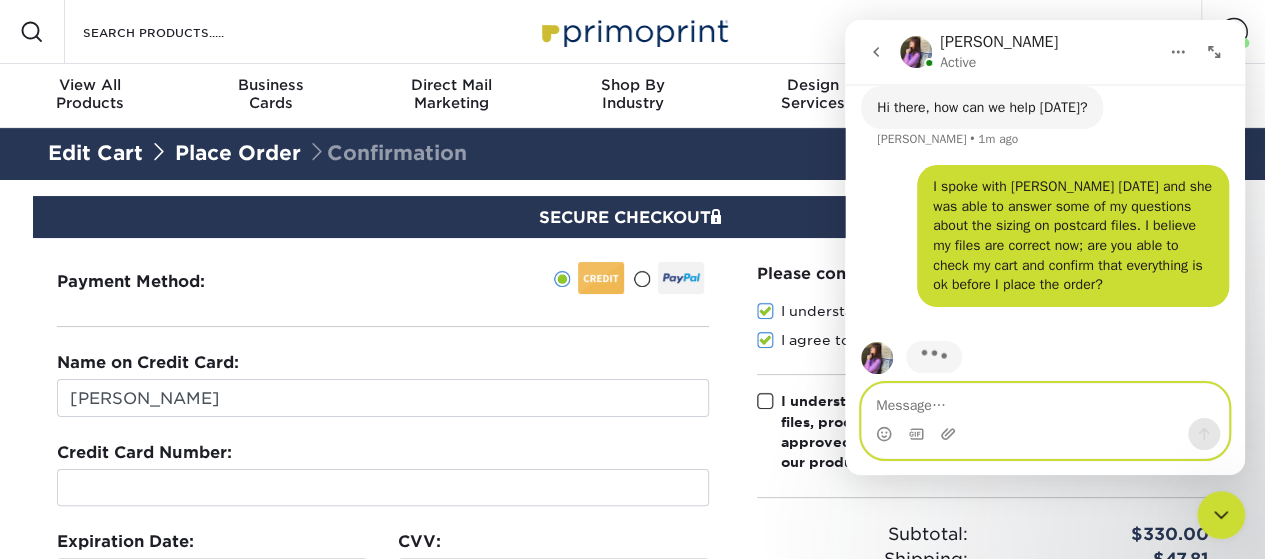 scroll, scrollTop: 4100, scrollLeft: 0, axis: vertical 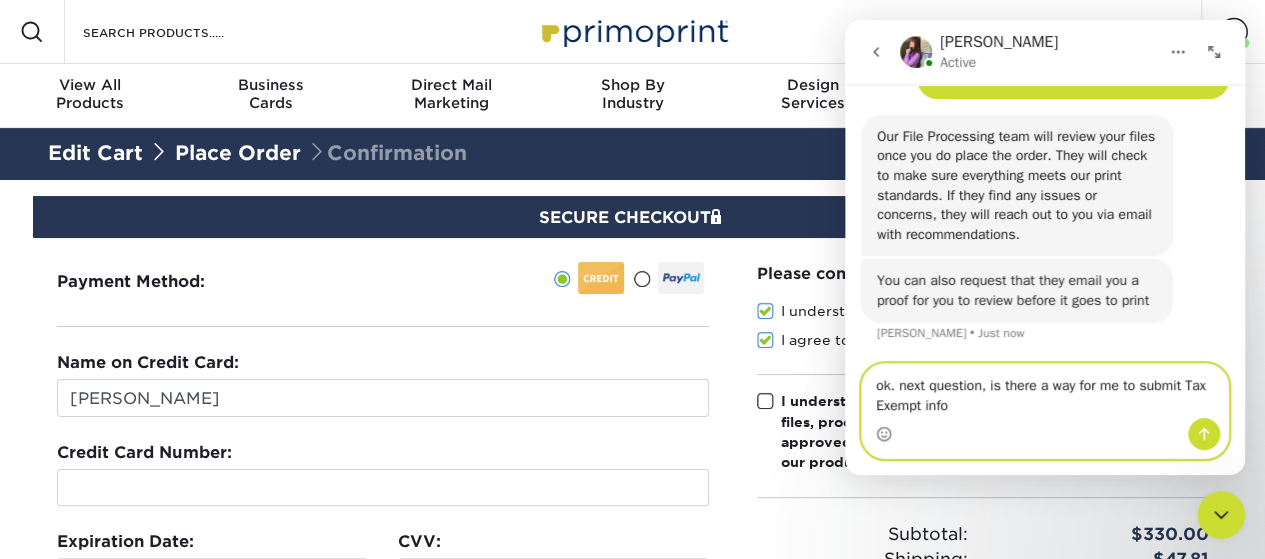 type on "ok. next question, is there a way for me to submit Tax Exempt info?" 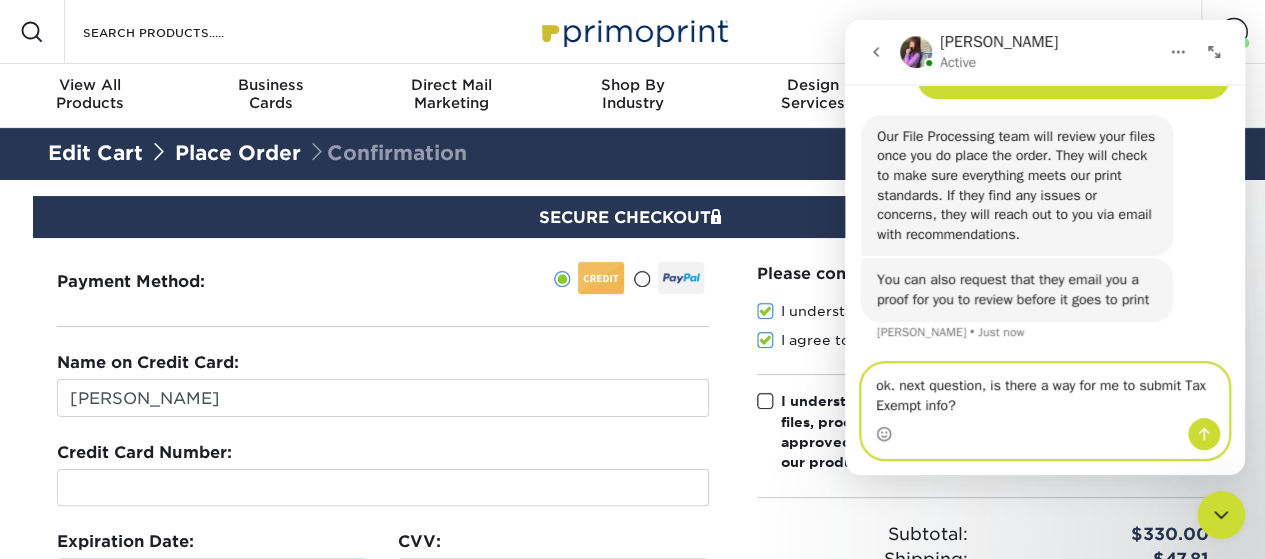 type 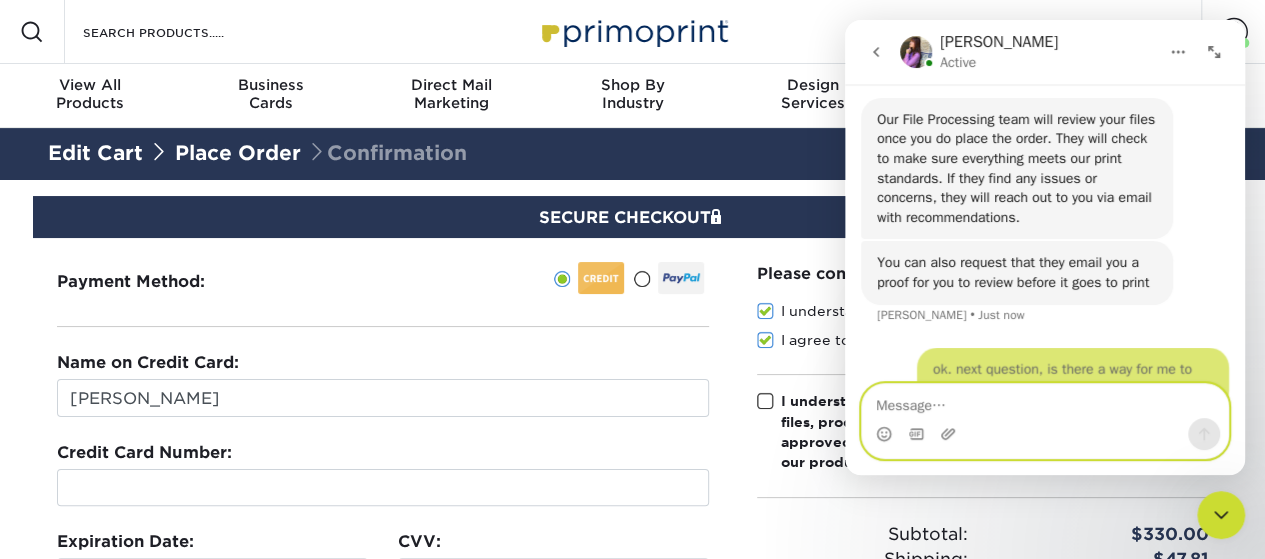 scroll, scrollTop: 4344, scrollLeft: 0, axis: vertical 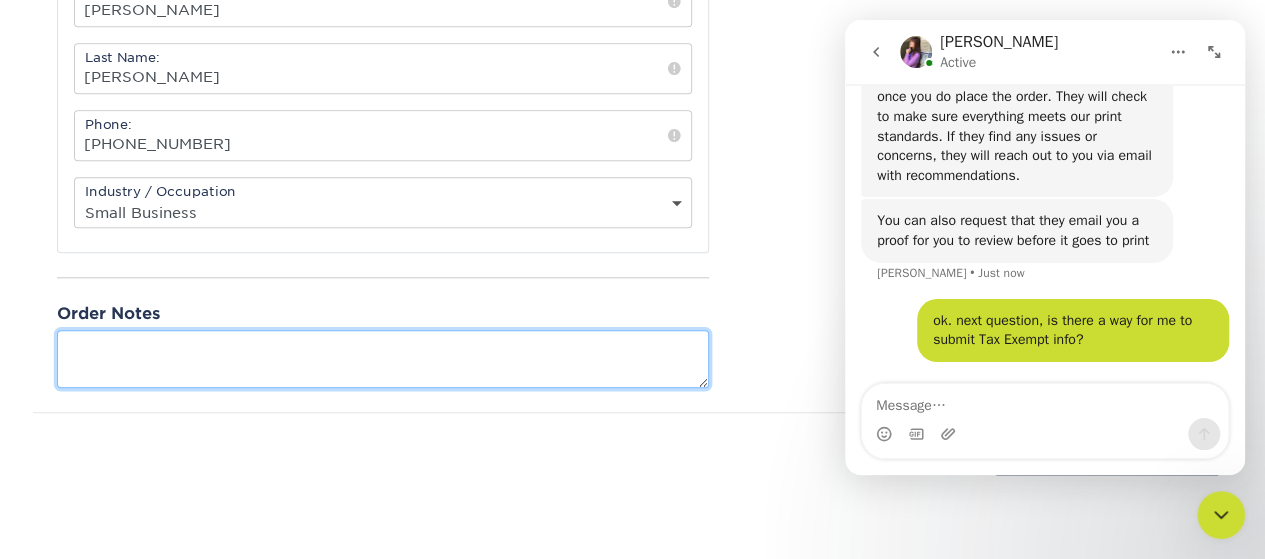 click at bounding box center [383, 358] 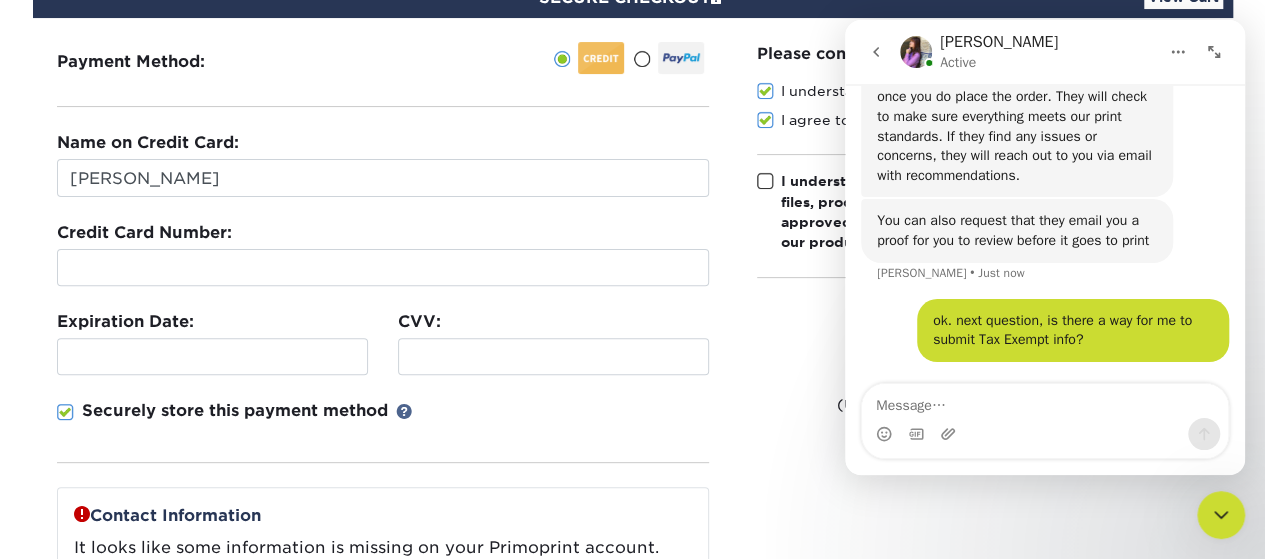 scroll, scrollTop: 218, scrollLeft: 0, axis: vertical 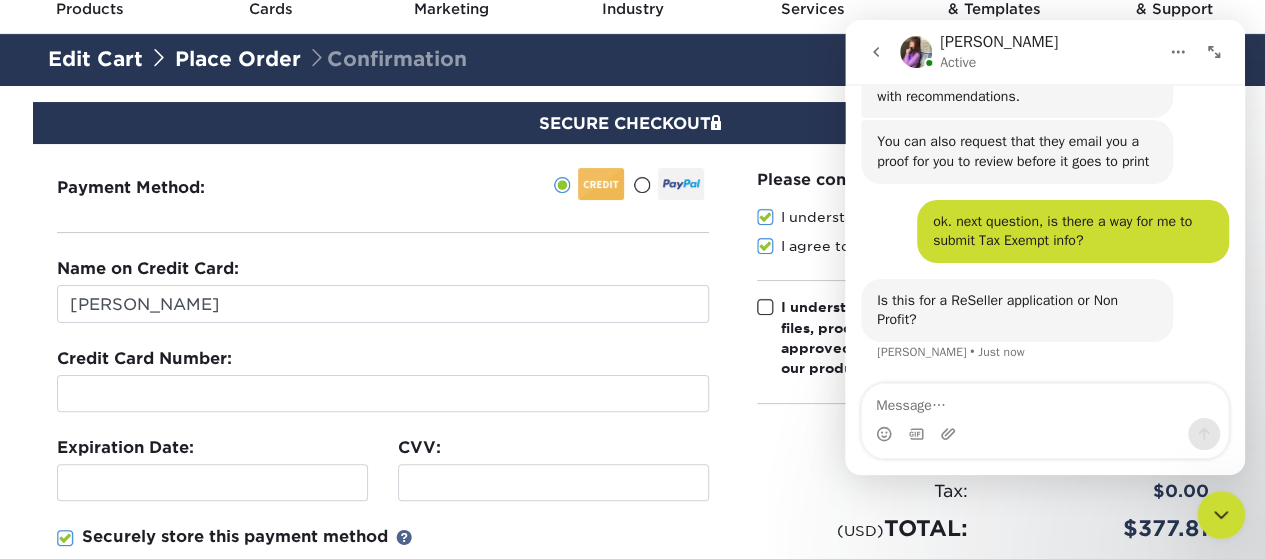type on "Please email me a proof of each postcard before sending to print. Thank you!" 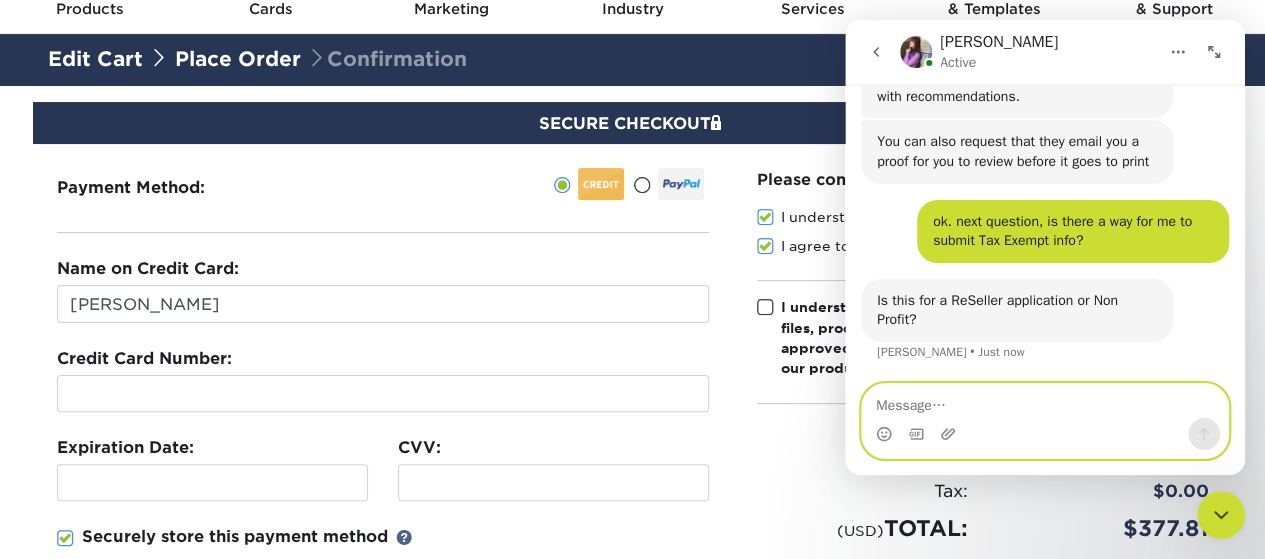 click at bounding box center [1045, 401] 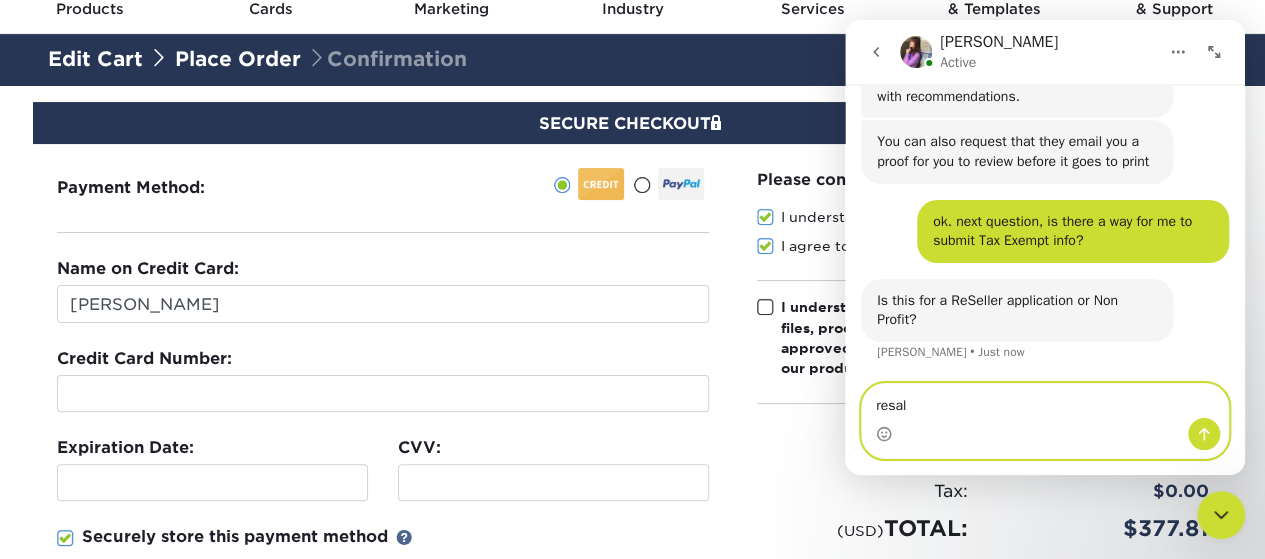 type on "resale" 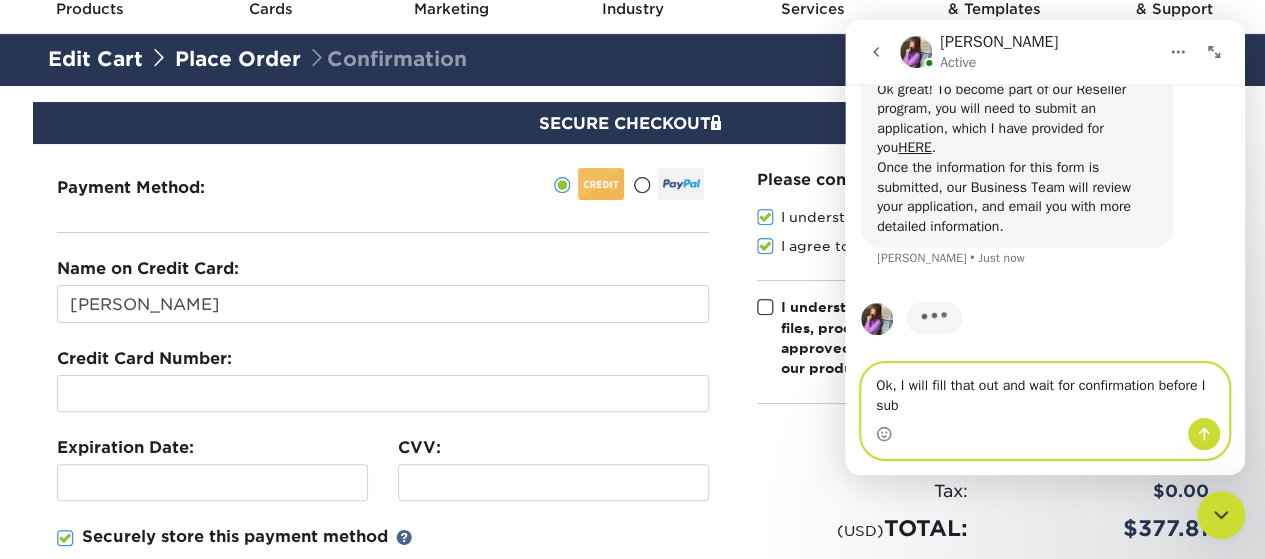 scroll, scrollTop: 4776, scrollLeft: 0, axis: vertical 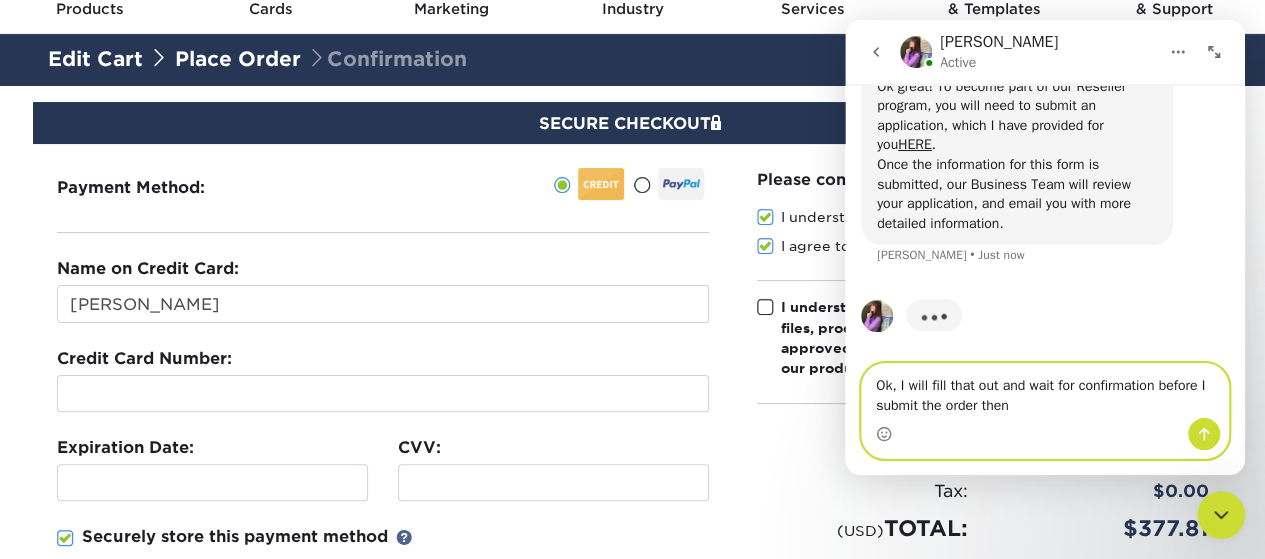 type on "Ok, I will fill that out and wait for confirmation before I submit the order then." 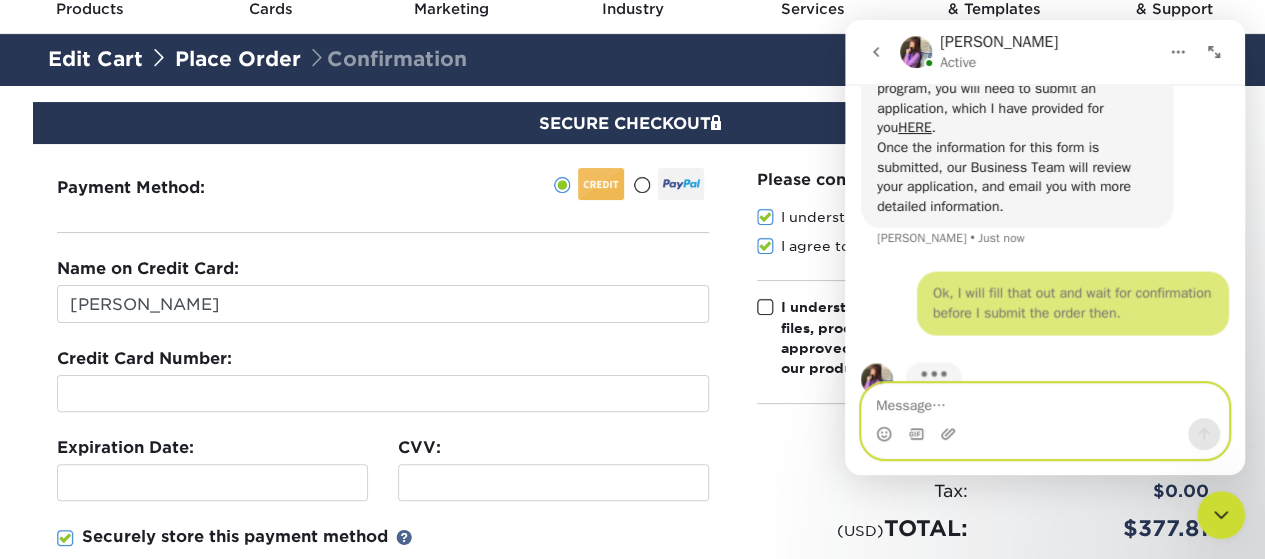 scroll, scrollTop: 4836, scrollLeft: 0, axis: vertical 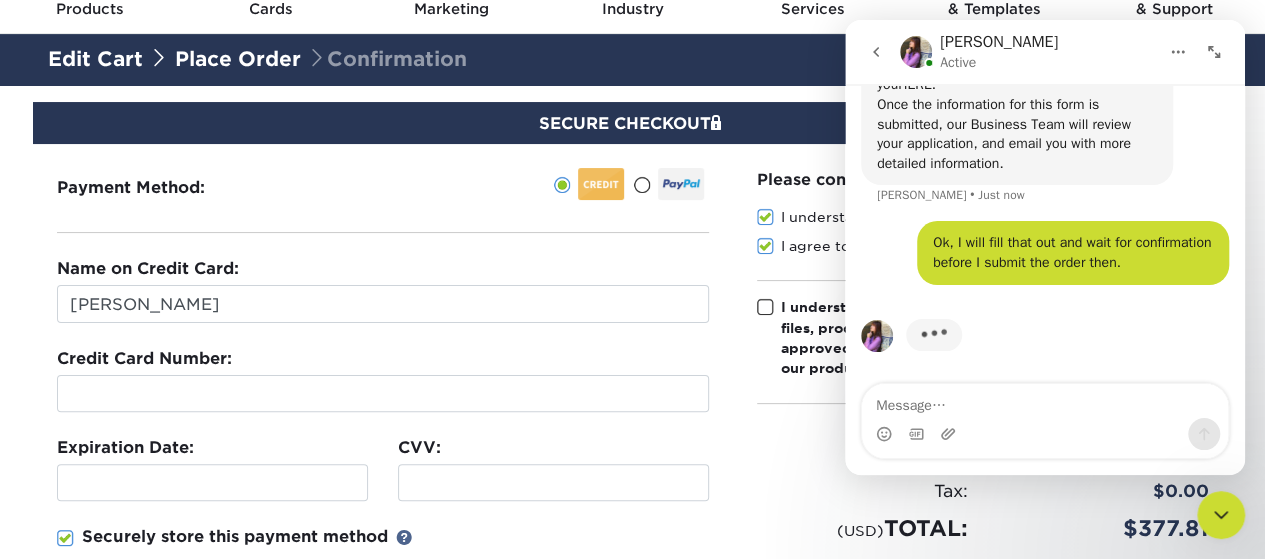 click on "HERE" at bounding box center [915, 84] 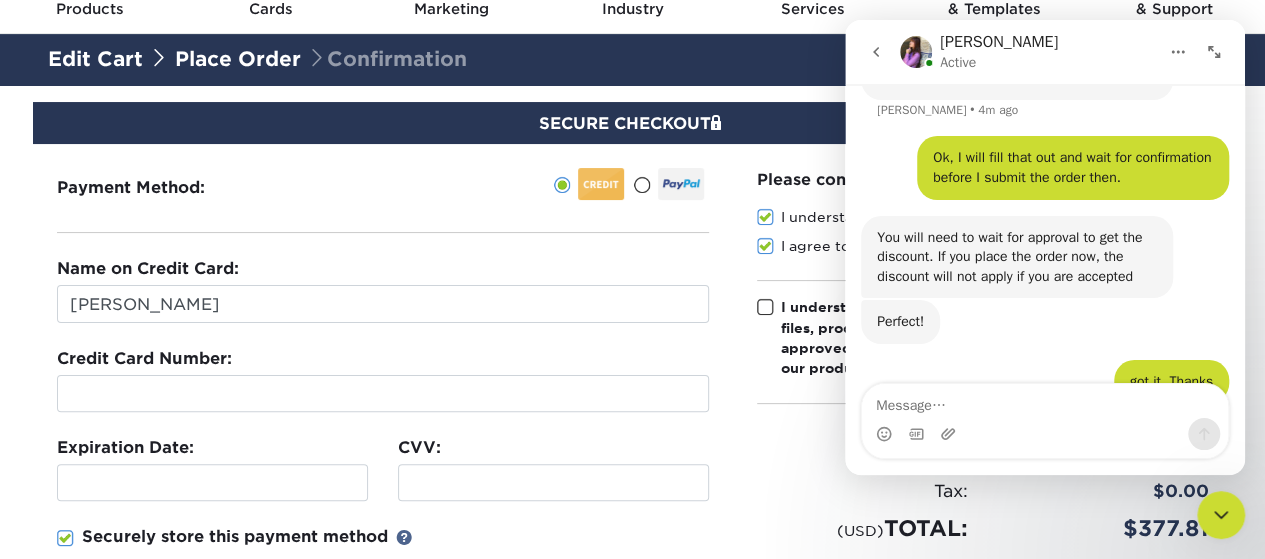 scroll, scrollTop: 5127, scrollLeft: 0, axis: vertical 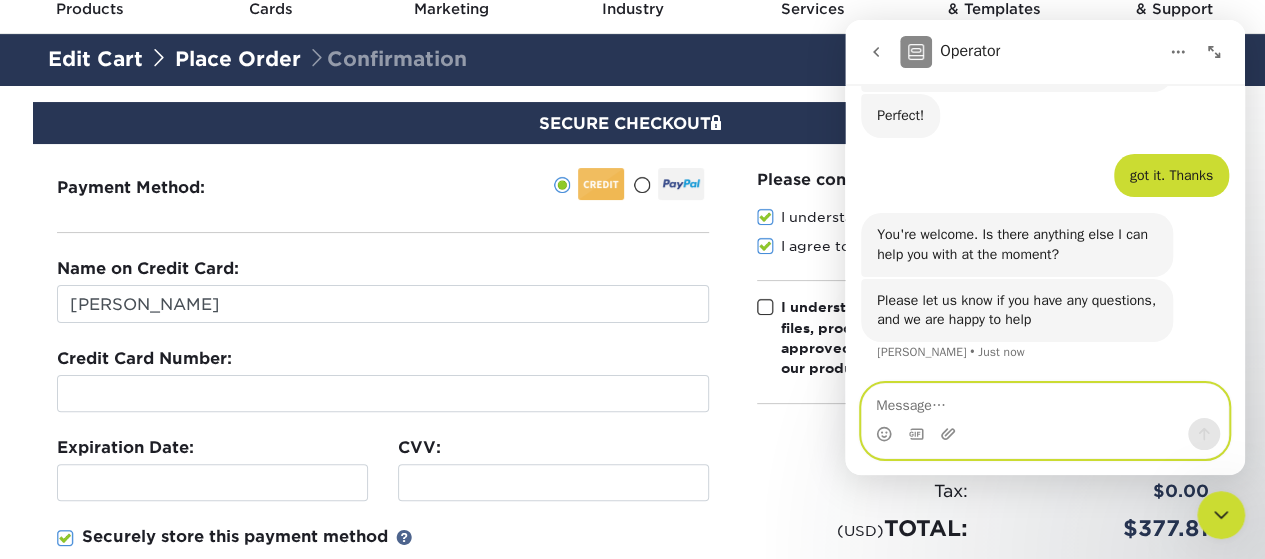 click at bounding box center [1045, 401] 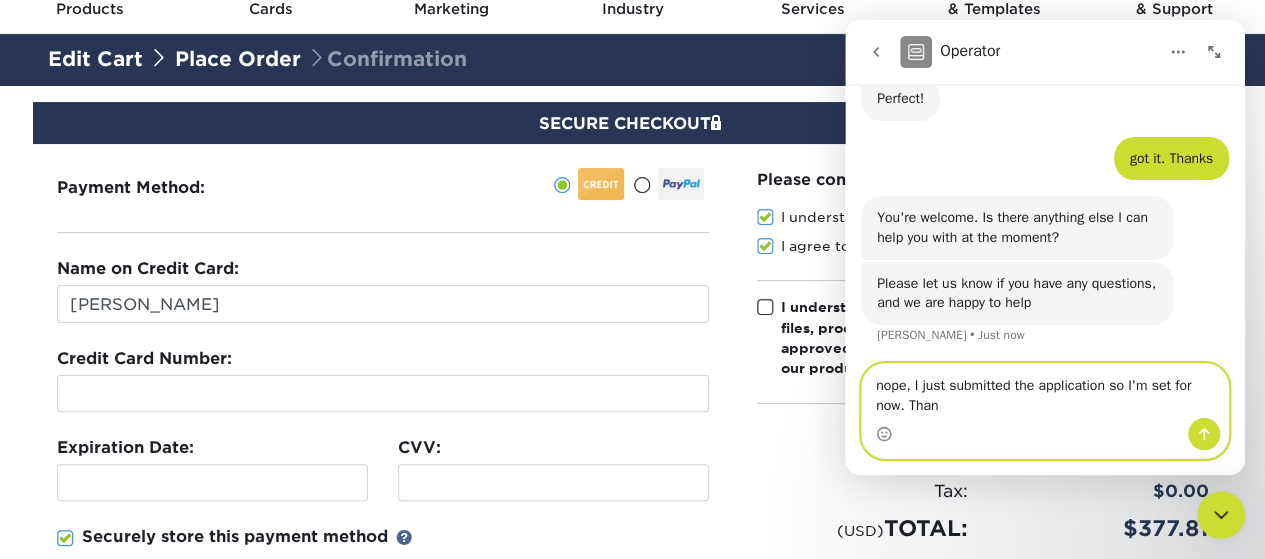 scroll, scrollTop: 5147, scrollLeft: 0, axis: vertical 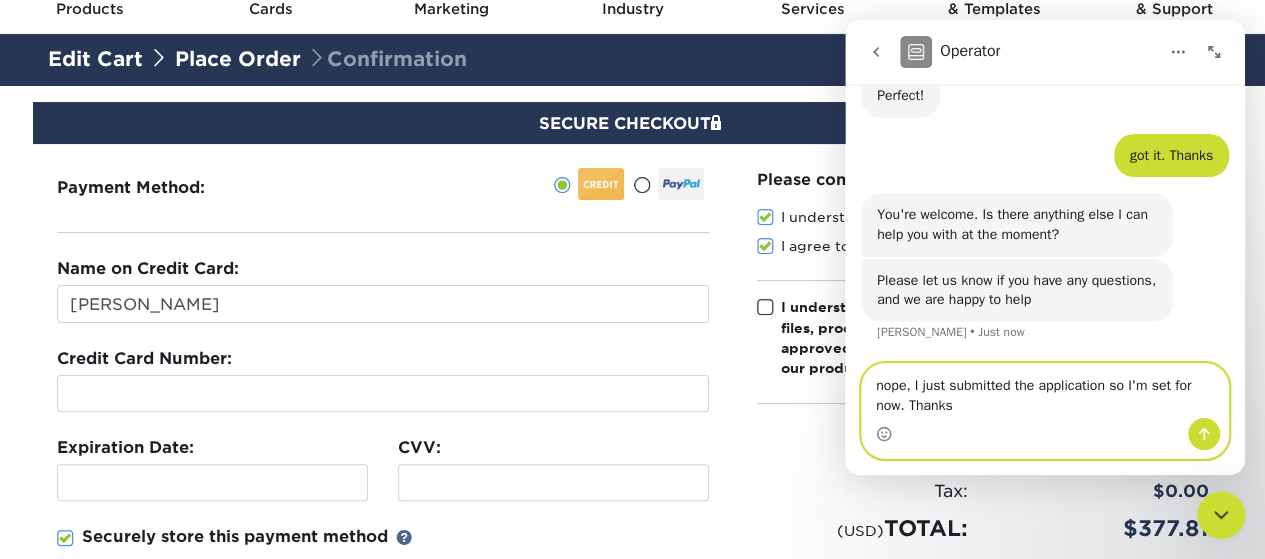 type on "nope, I just submitted the application so I'm set for now. Thanks." 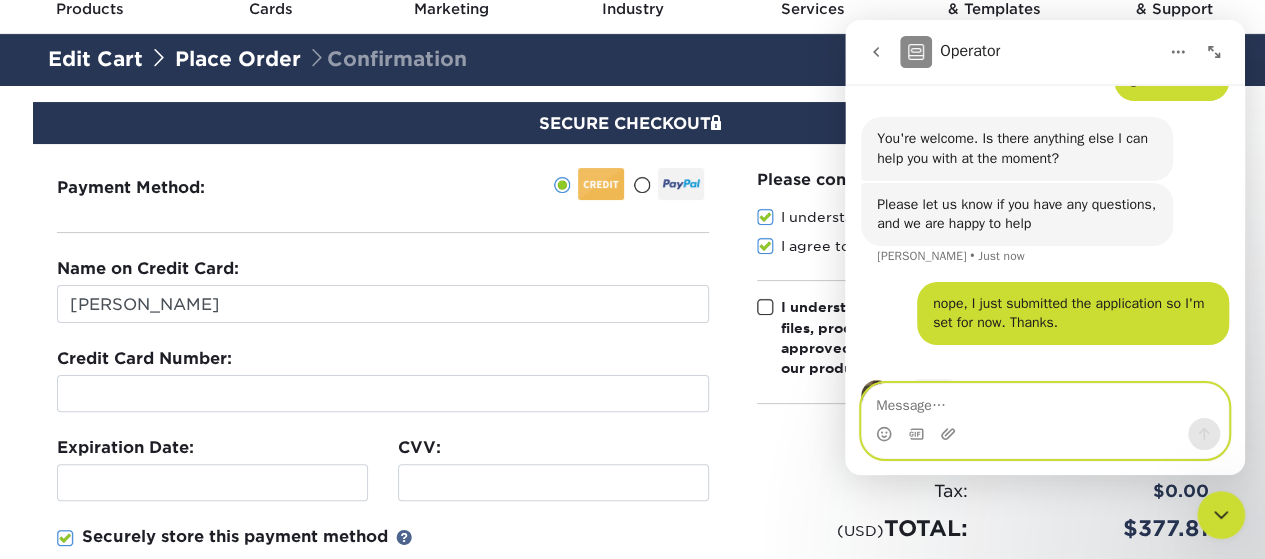 scroll, scrollTop: 5283, scrollLeft: 0, axis: vertical 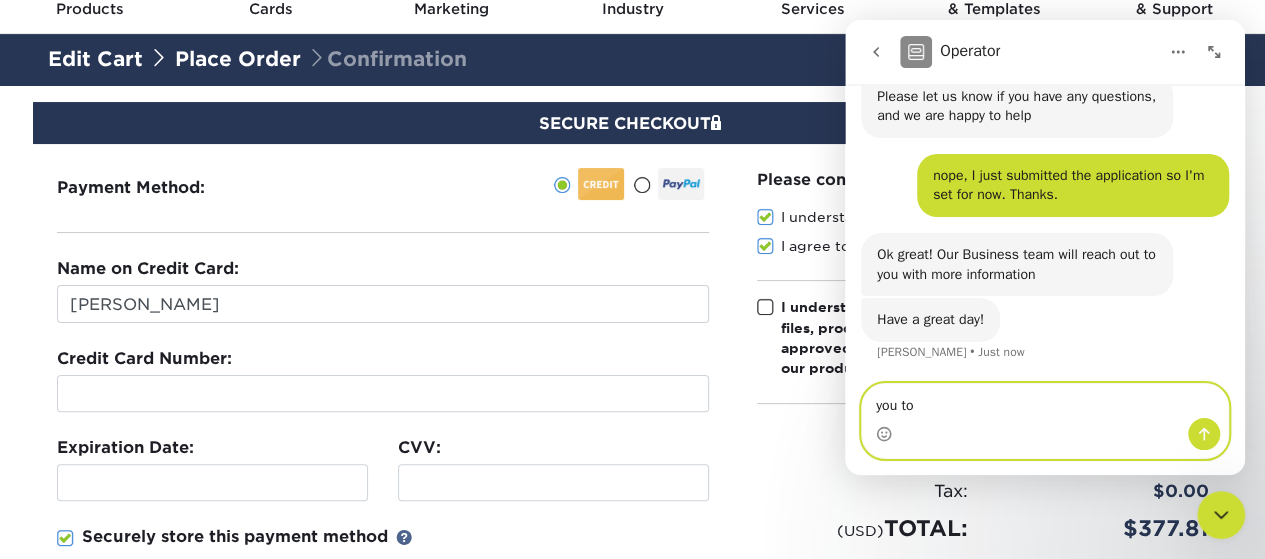 type on "you too" 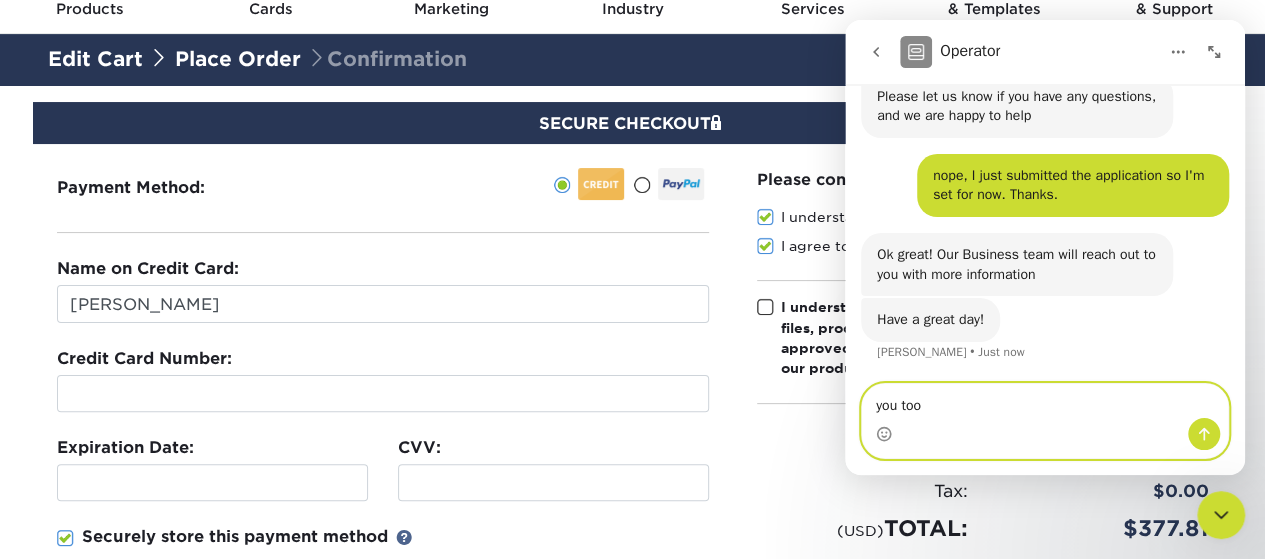 type 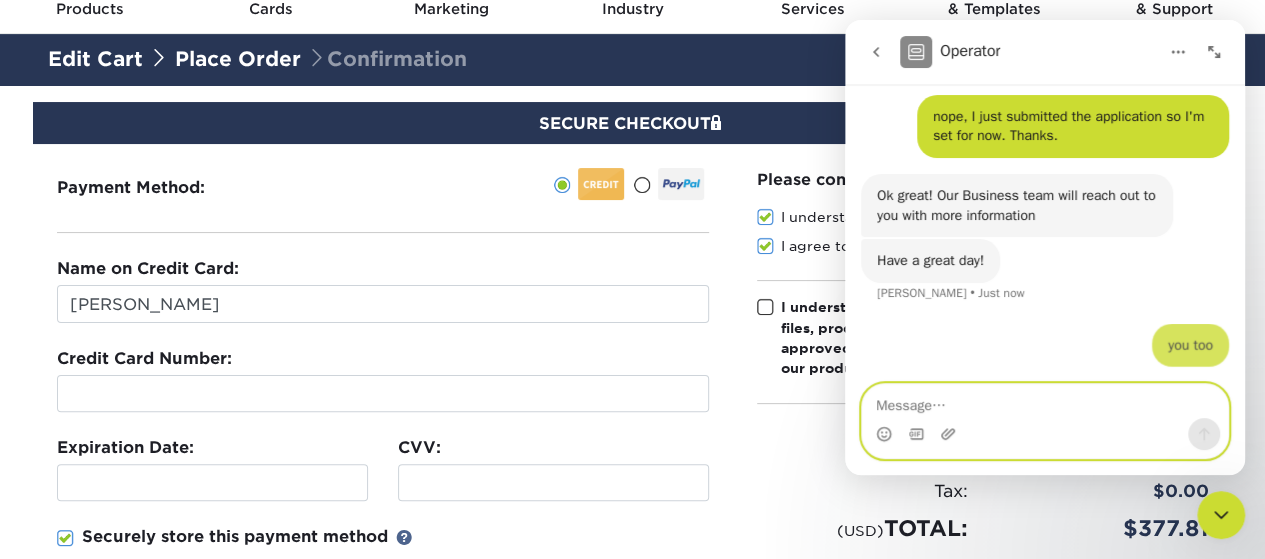 scroll, scrollTop: 5391, scrollLeft: 0, axis: vertical 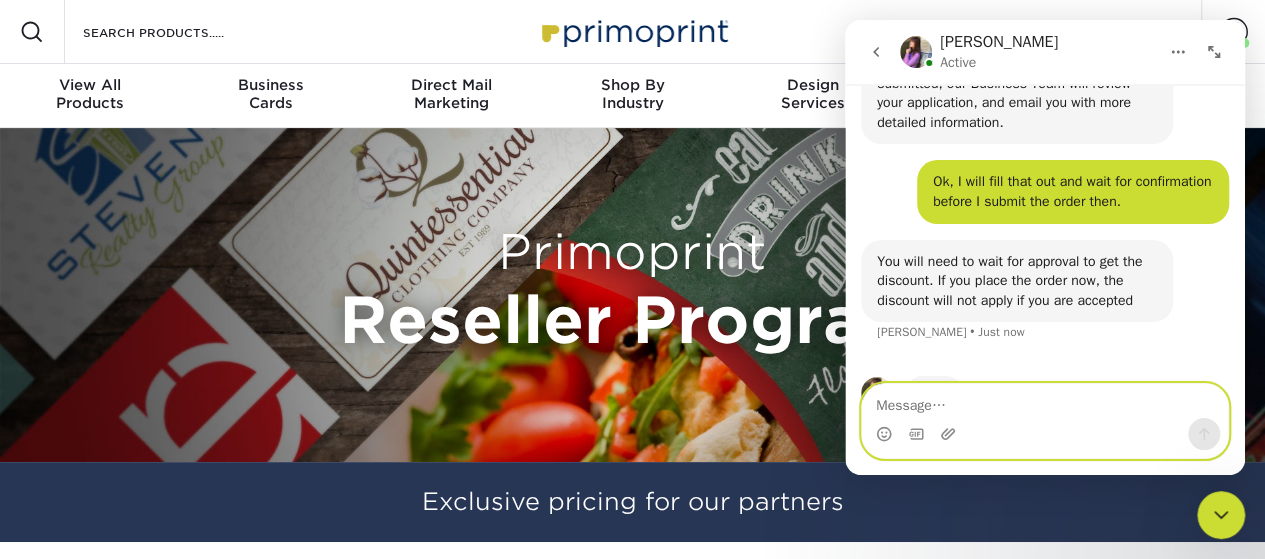 click at bounding box center [1045, 401] 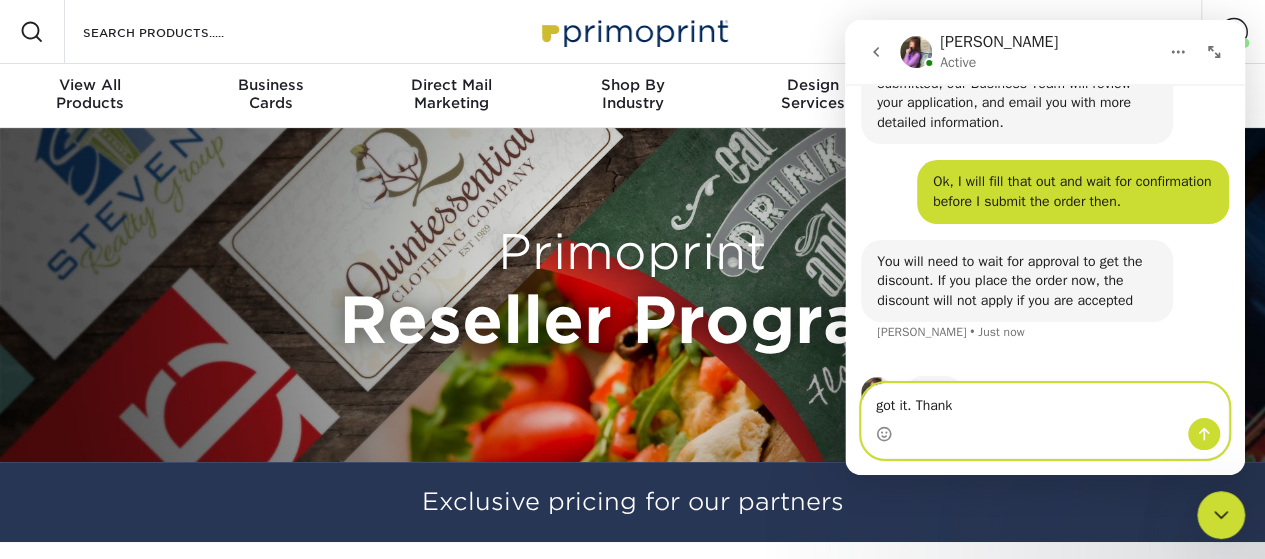 type on "got it. Thanks" 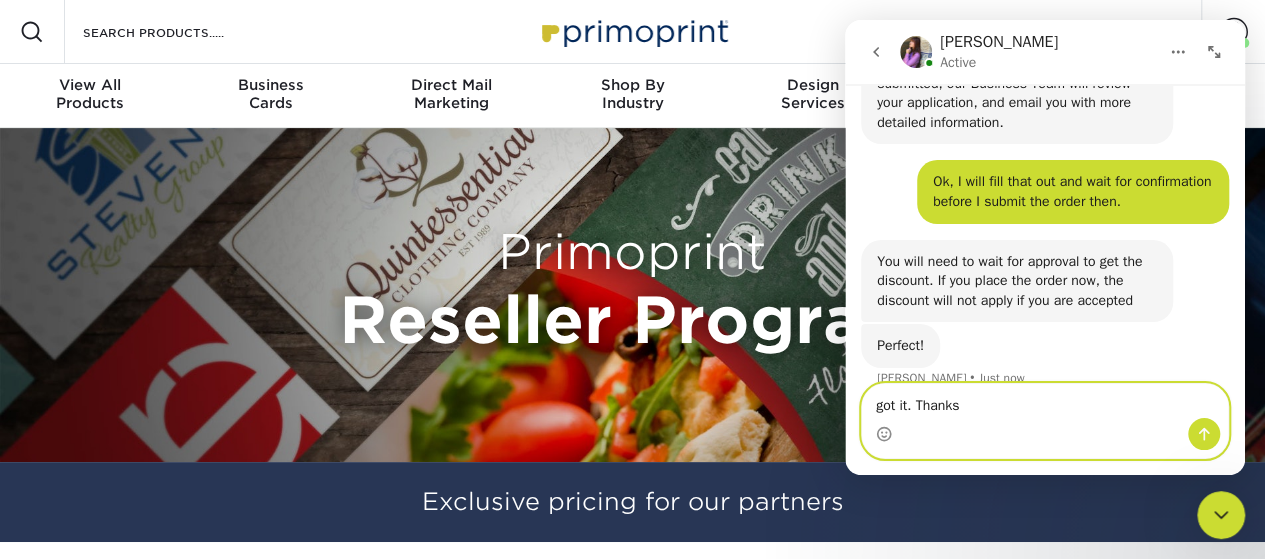 type 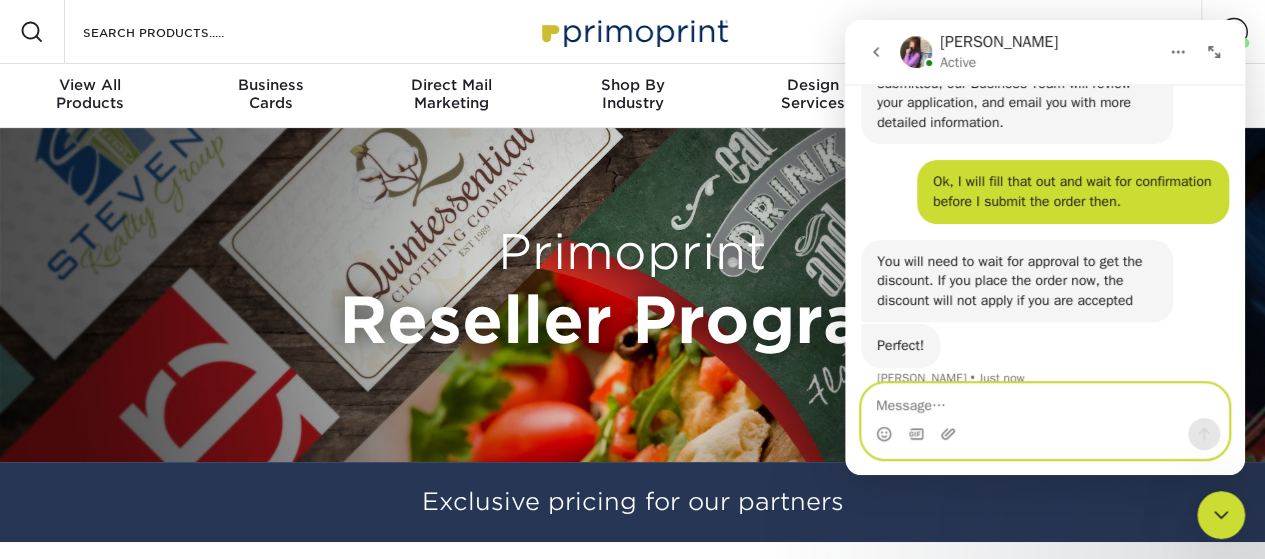 scroll, scrollTop: 4963, scrollLeft: 0, axis: vertical 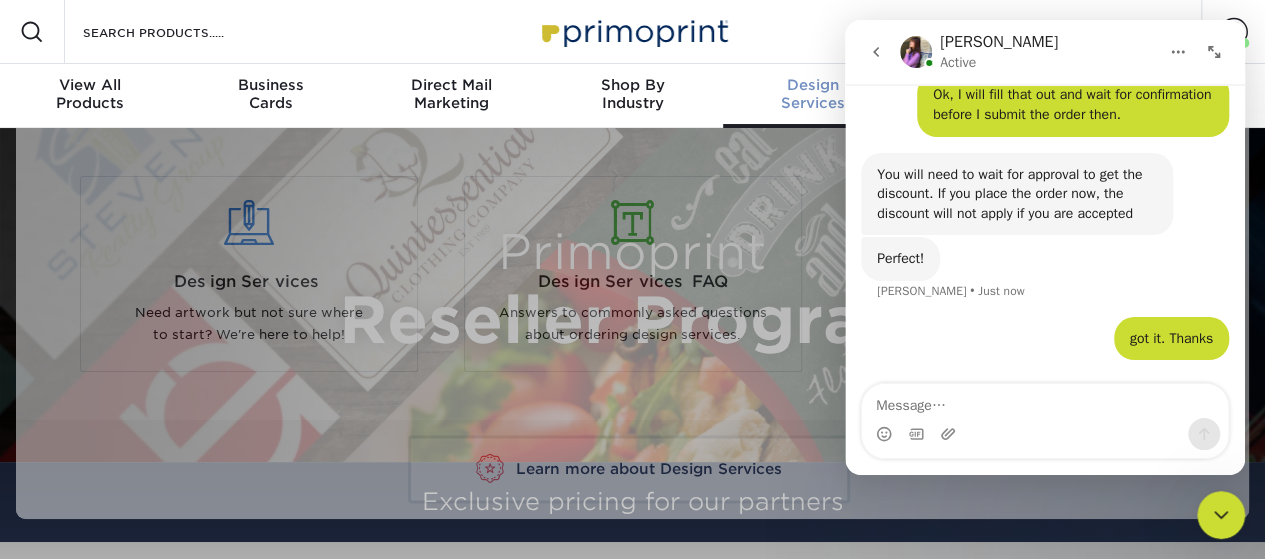 click on "Design Services FAQ
Answers to commonly asked questions about ordering design services." at bounding box center [633, 274] 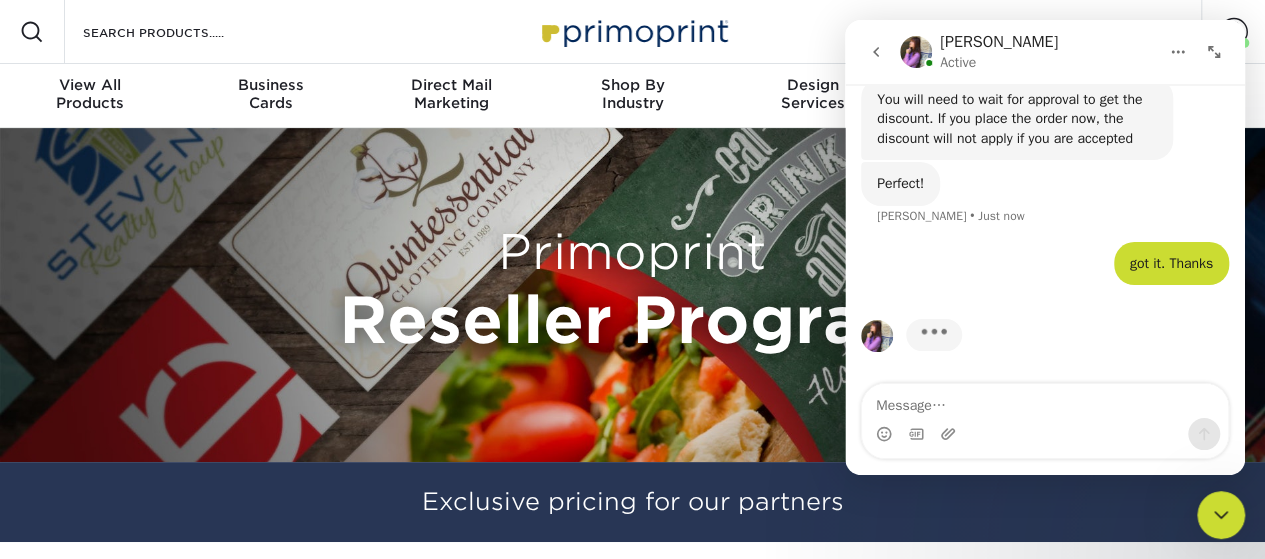 scroll, scrollTop: 5040, scrollLeft: 0, axis: vertical 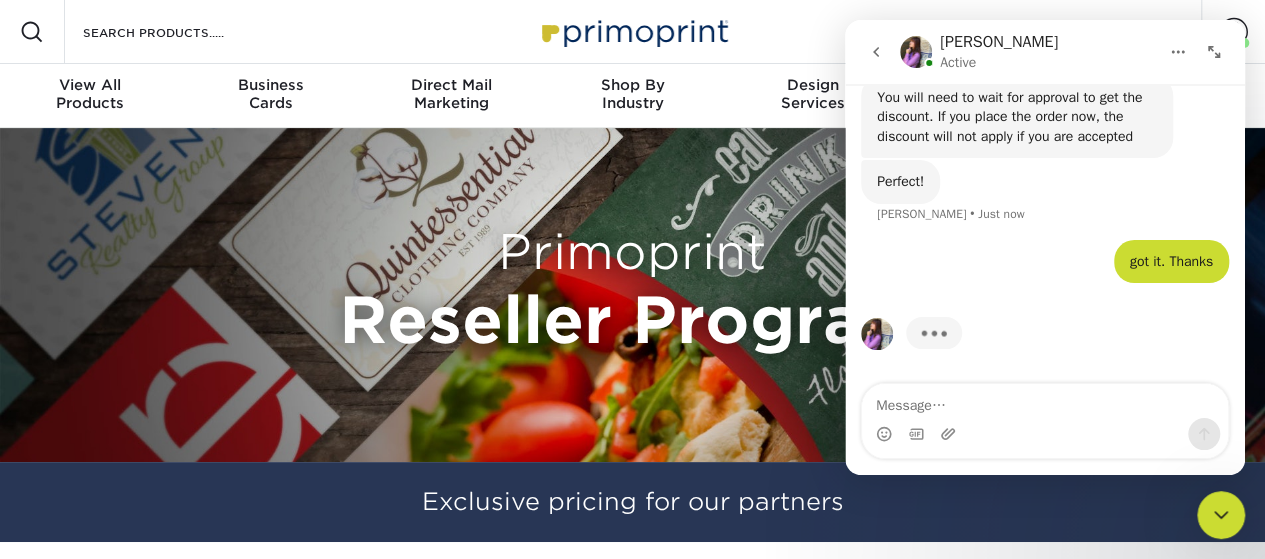 click 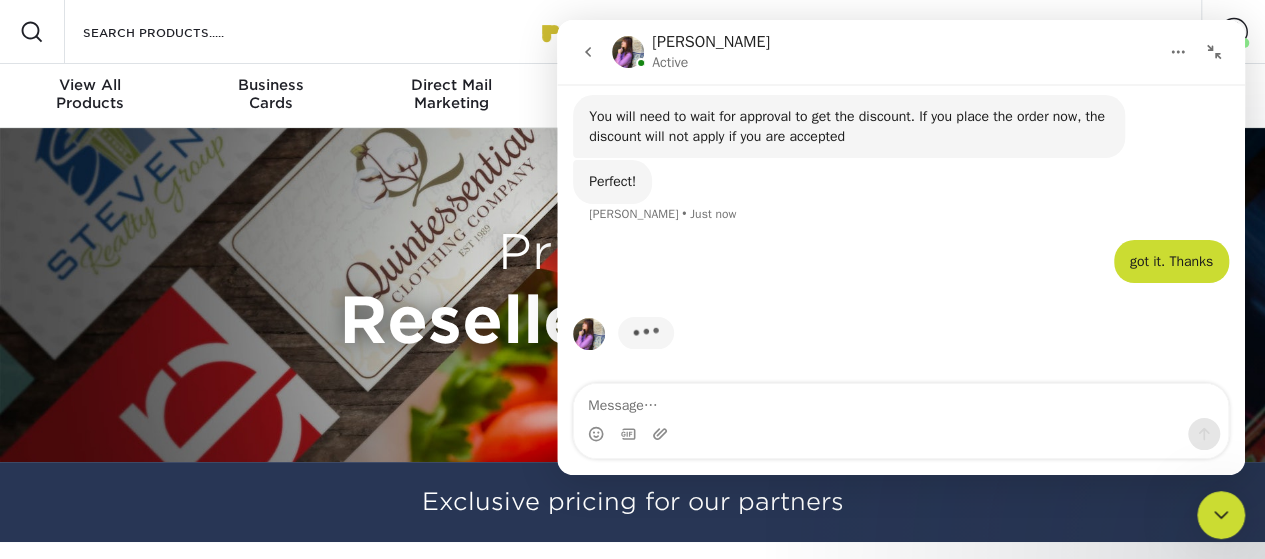 scroll, scrollTop: 4178, scrollLeft: 0, axis: vertical 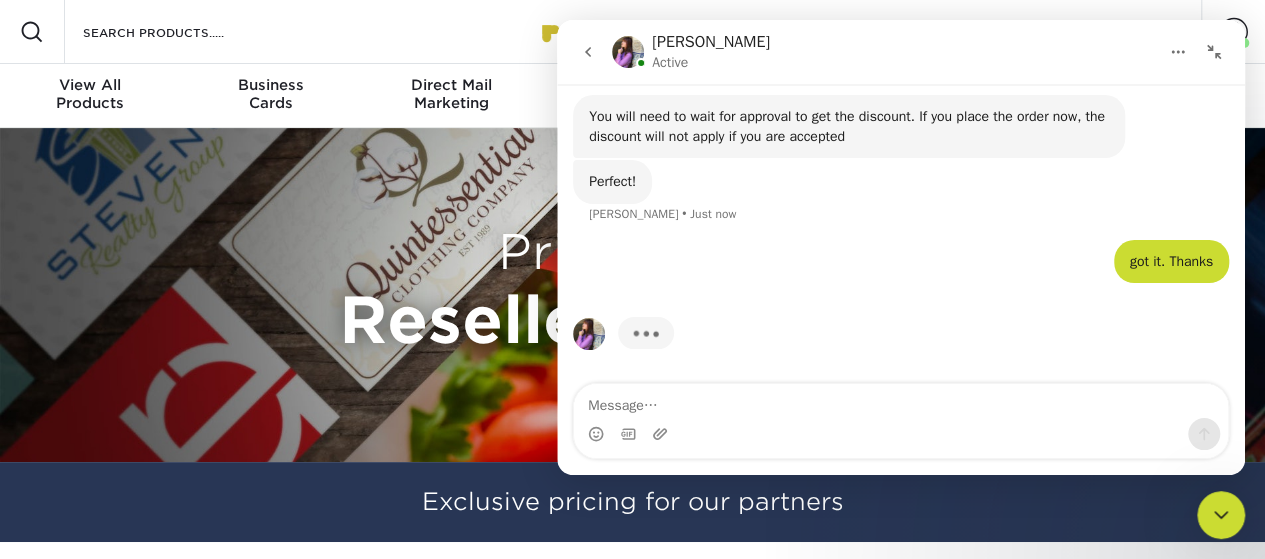 click at bounding box center [1221, 515] 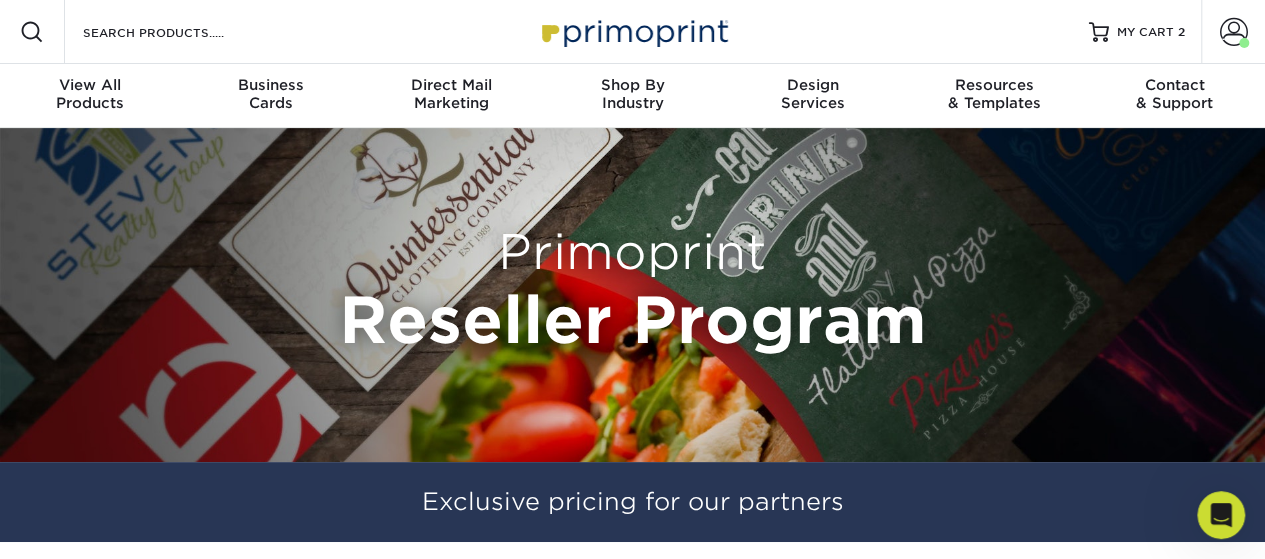 scroll, scrollTop: 0, scrollLeft: 0, axis: both 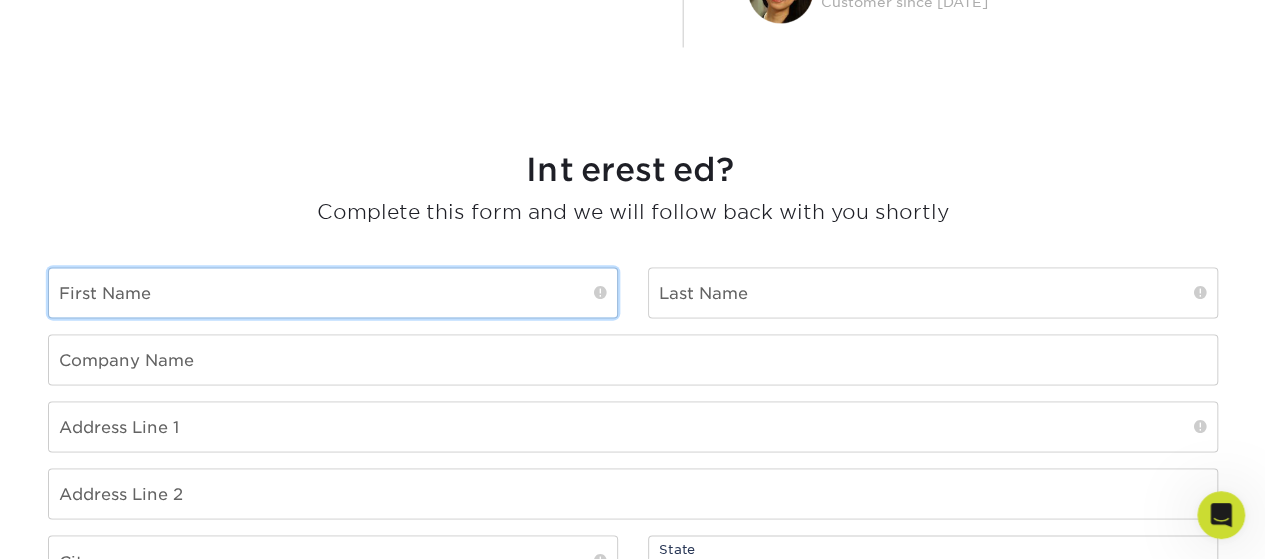 click at bounding box center [333, 292] 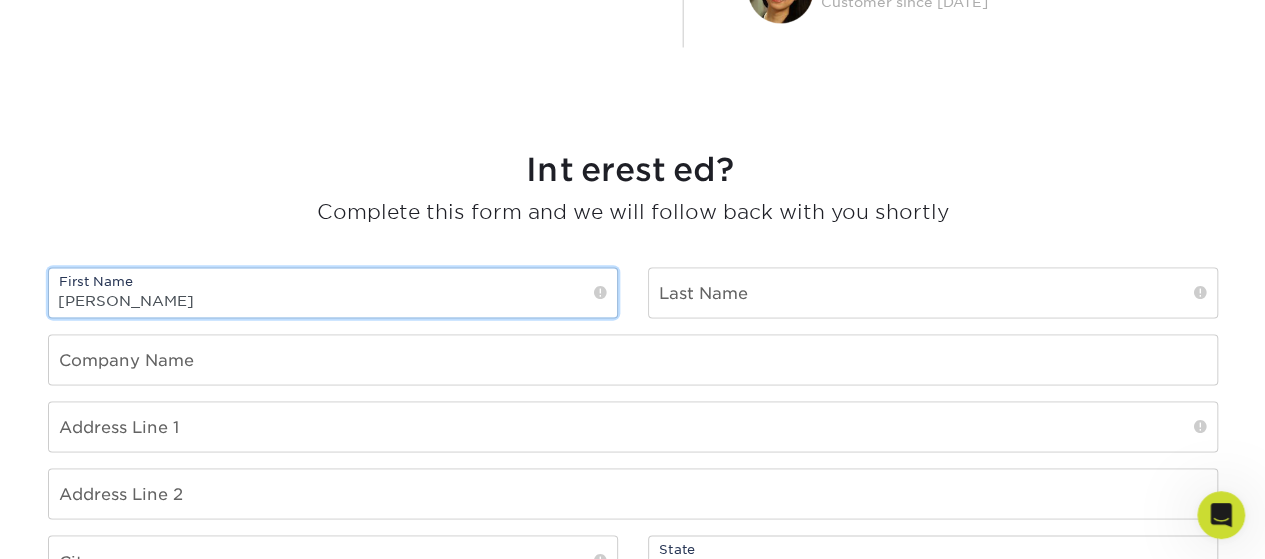 type on "Eugenio" 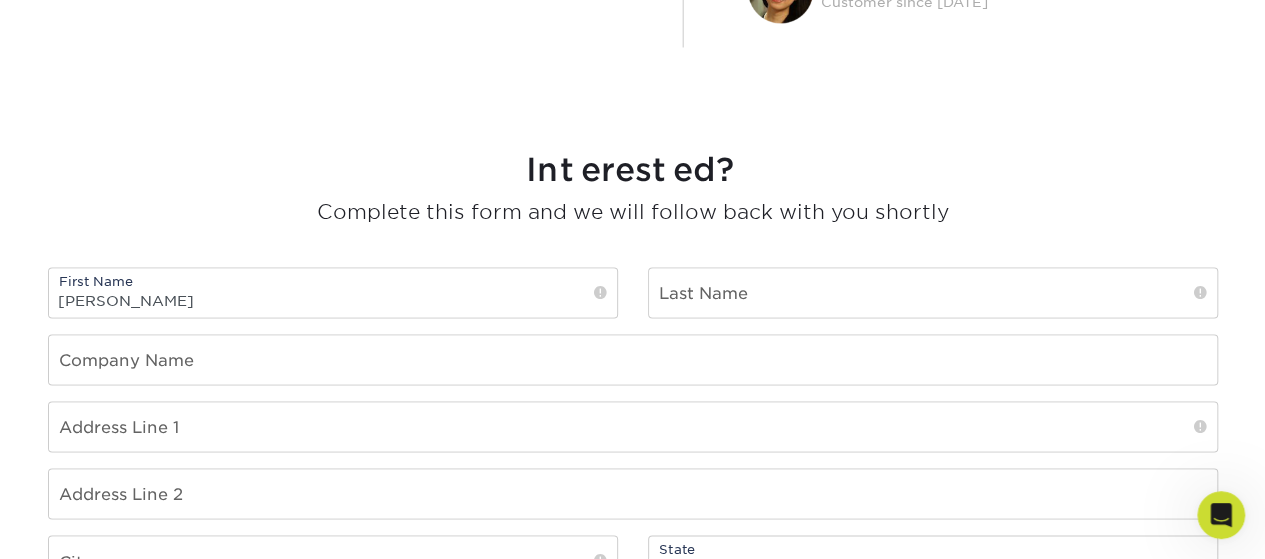 drag, startPoint x: 892, startPoint y: 319, endPoint x: 882, endPoint y: 302, distance: 19.723083 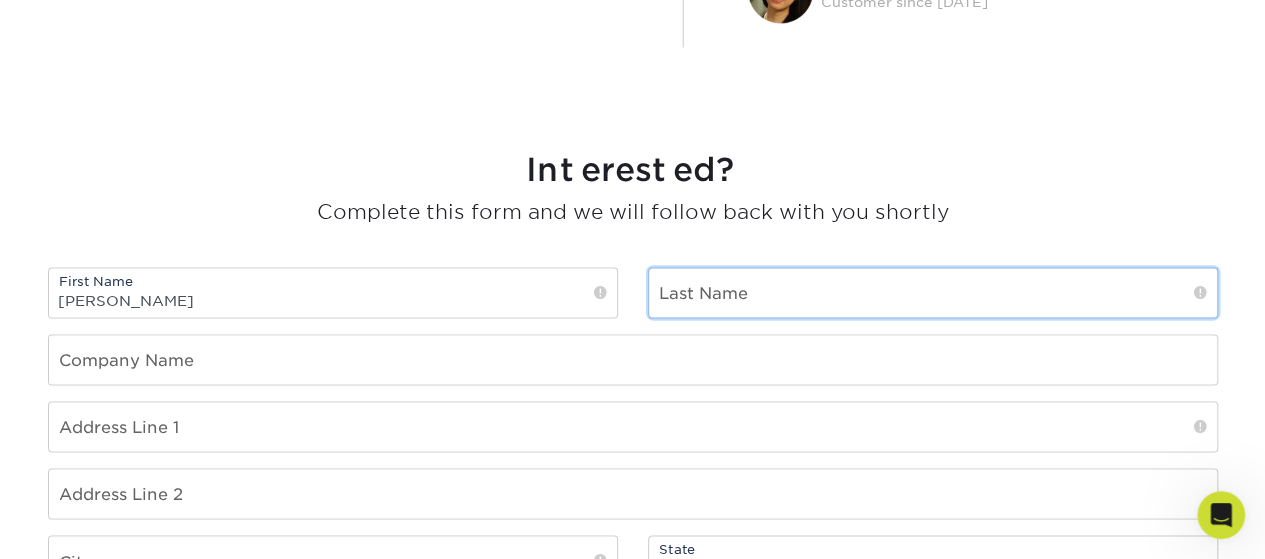 click at bounding box center (933, 292) 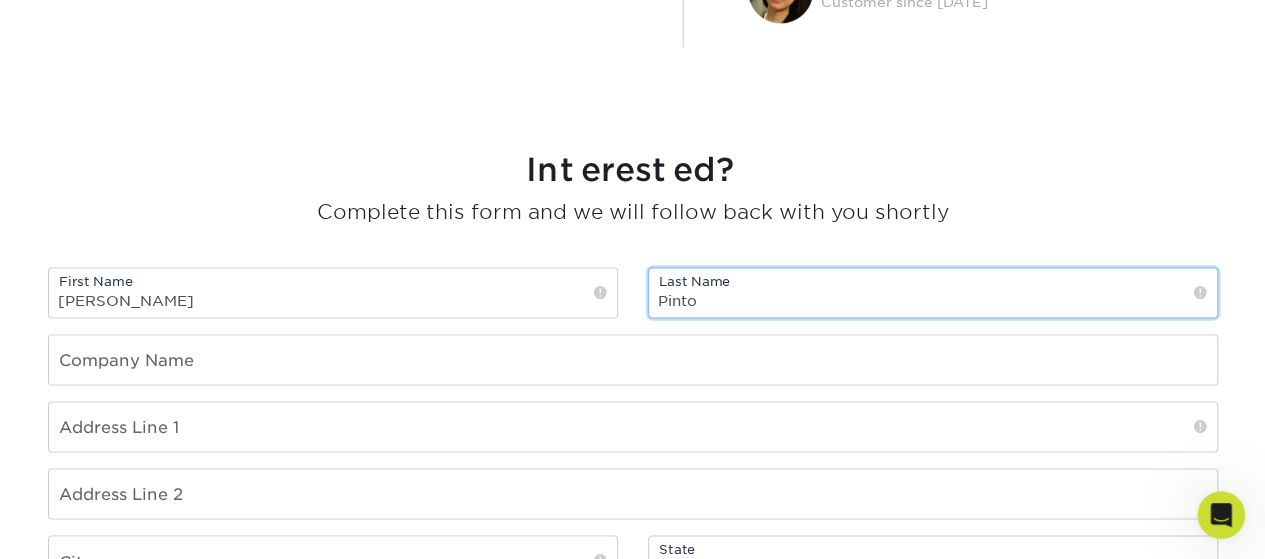 type on "Pinto" 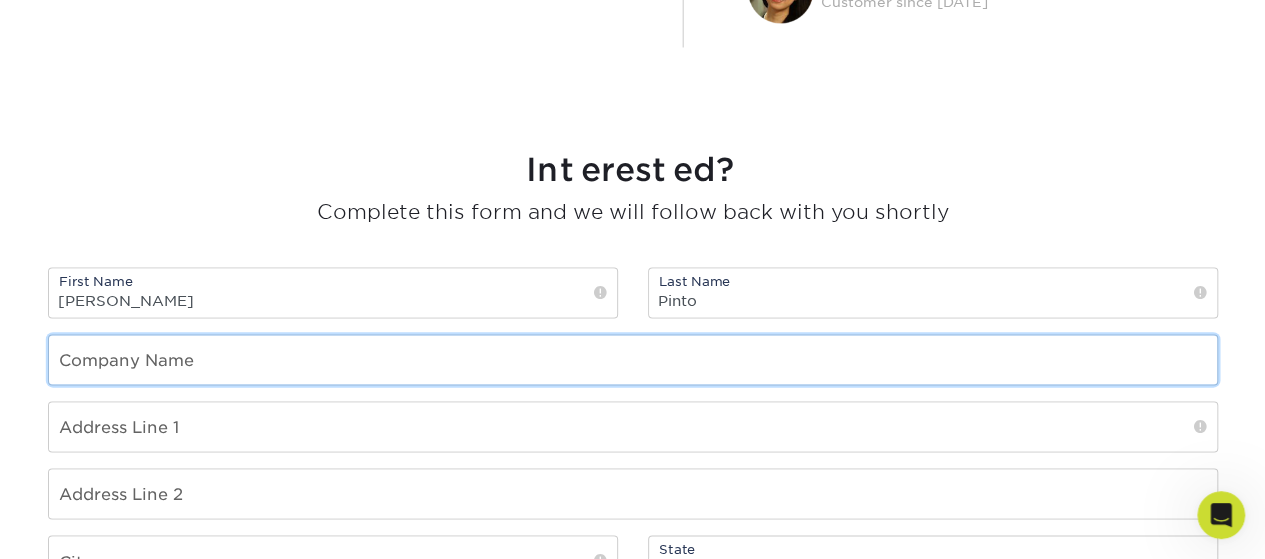click at bounding box center [633, 359] 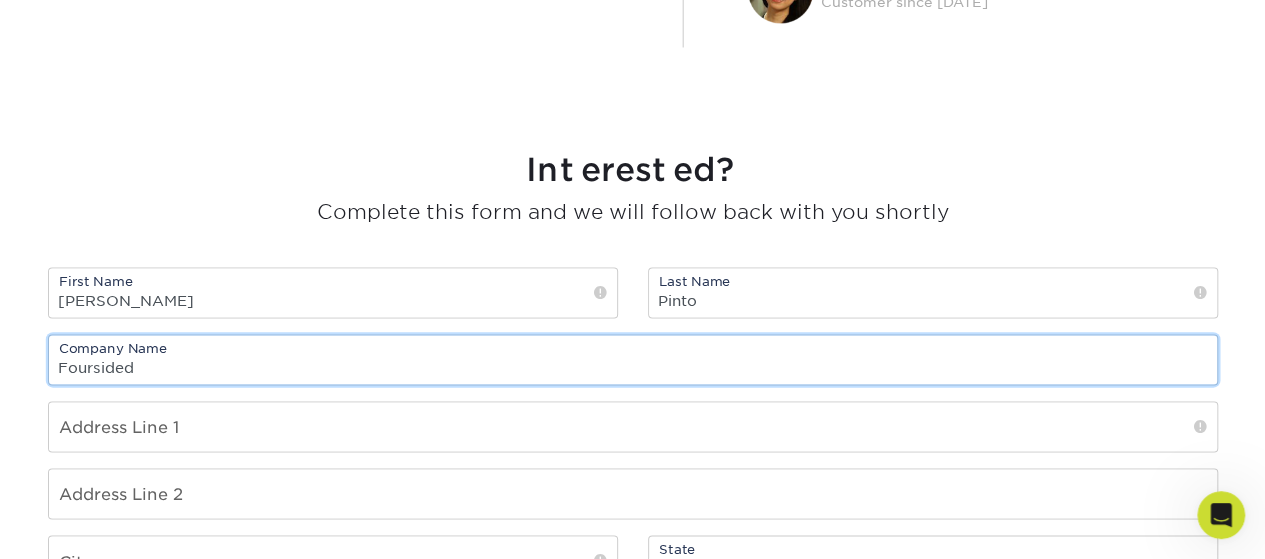type on "Foursided" 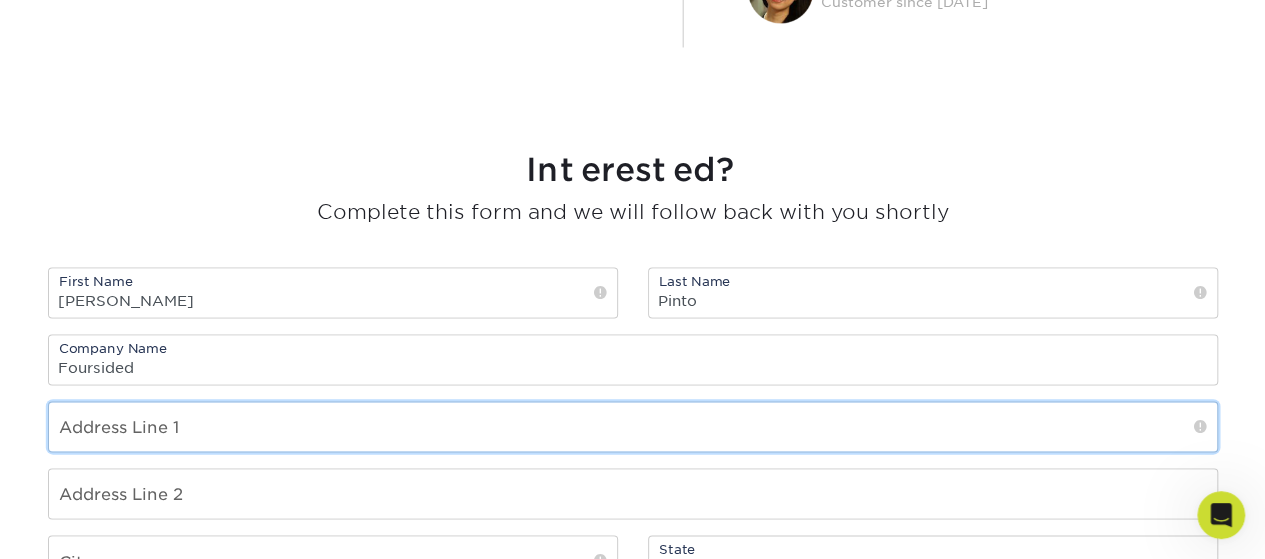 click at bounding box center [633, 426] 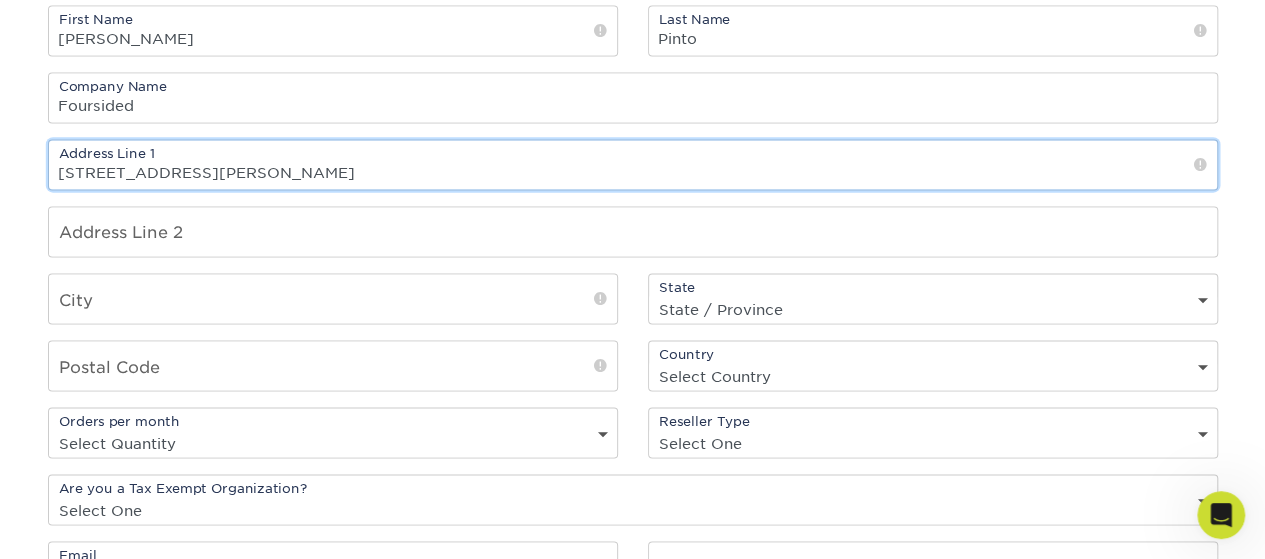 scroll, scrollTop: 1623, scrollLeft: 0, axis: vertical 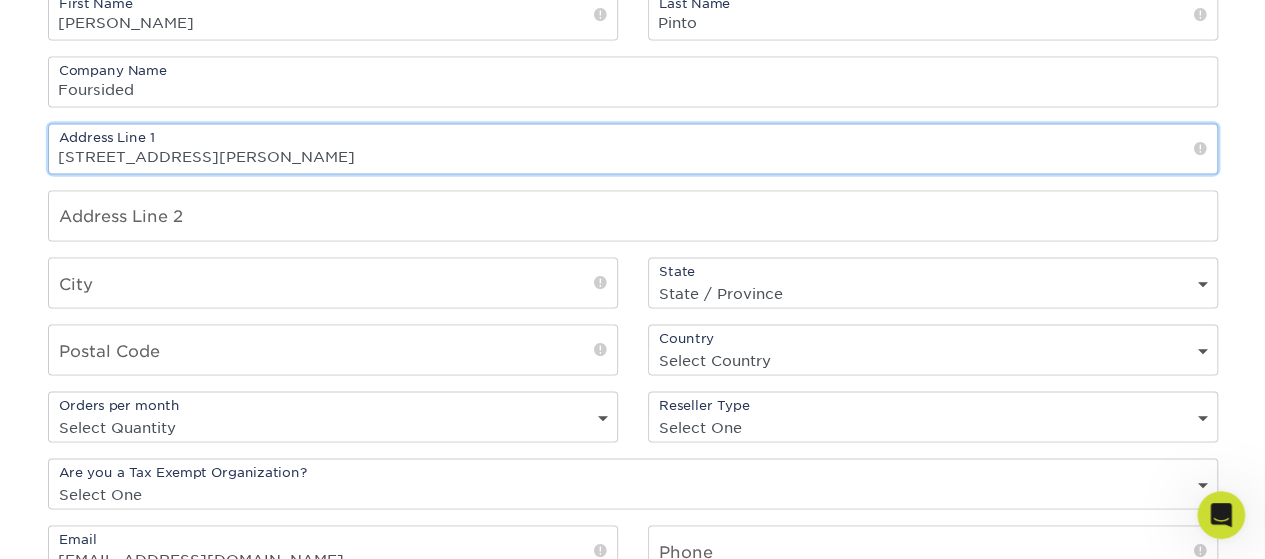 type on "5061 N Clark St" 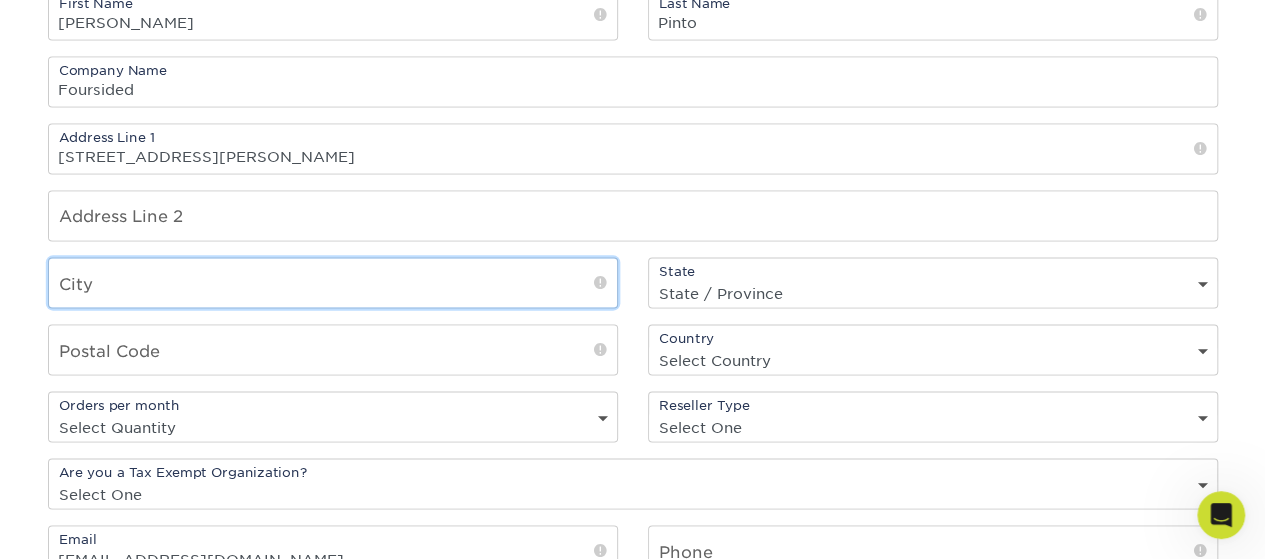 click at bounding box center [333, 282] 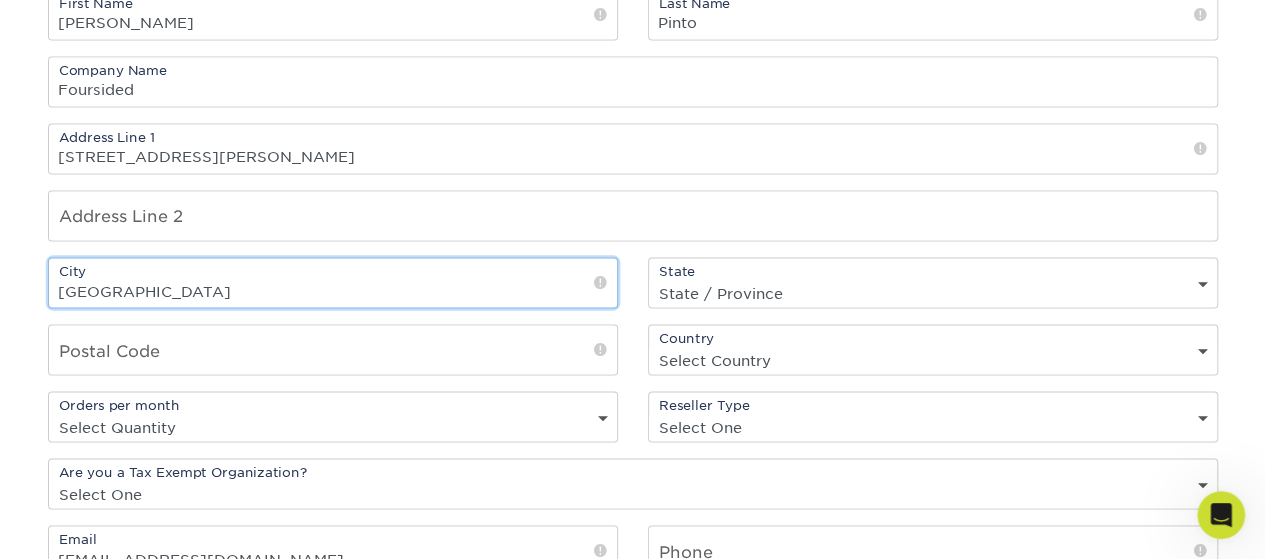type on "Chicago" 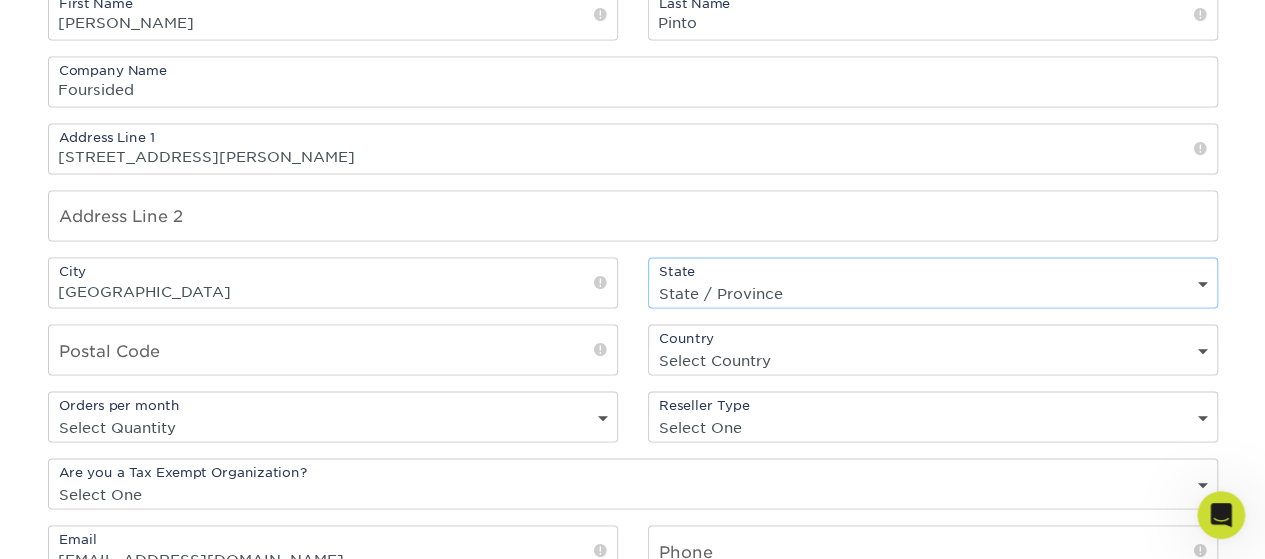 click on "State / Province
Alabama
Alaska
Arizona
Arkansas
California
Colorado
Connecticut
Delaware
District of Columbia
Florida
Georgia
Hawaii
Idaho
Illinois
Indiana
Iowa
Kansas
Kentucky
Louisiana
Maine
Maryland
Massachusetts
Michigan
Minnesota
Mississippi
Missouri
Montana
Nebraska
Nevada
New Hampshire
New Jersey
New Mexico
New York
North Carolina
North Dakota
Ohio
Oklahoma
Oregon
Pennsylvania
Puerto Rico
Rhode Island
South Carolina
South Dakota
Tennessee
Texas
Utah
Vermont
Virginia Quebec" at bounding box center [933, 292] 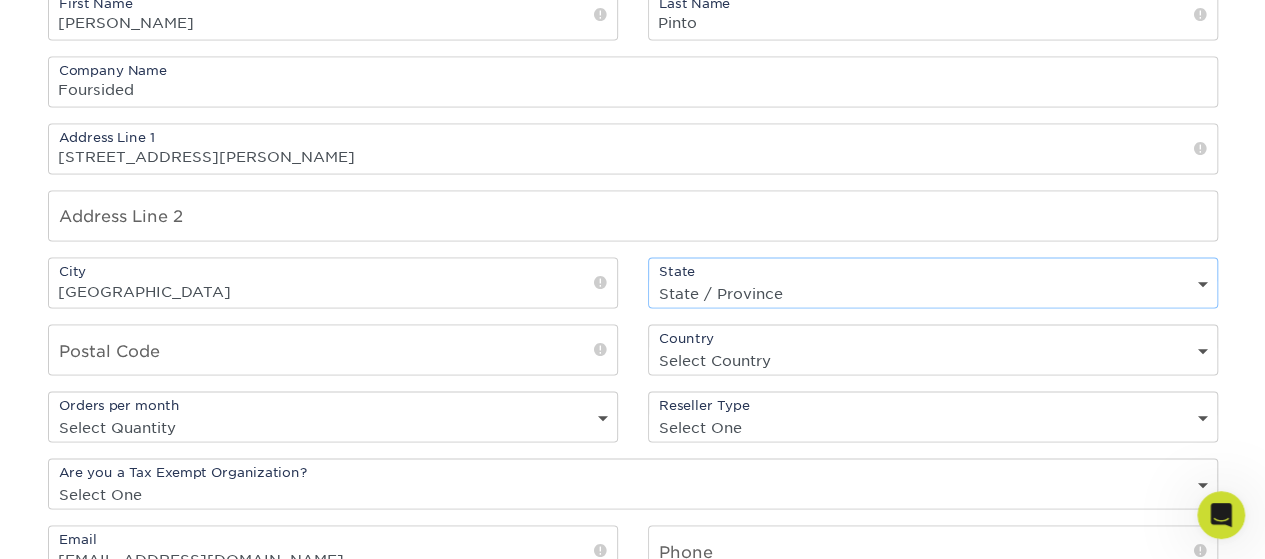 select on "IL" 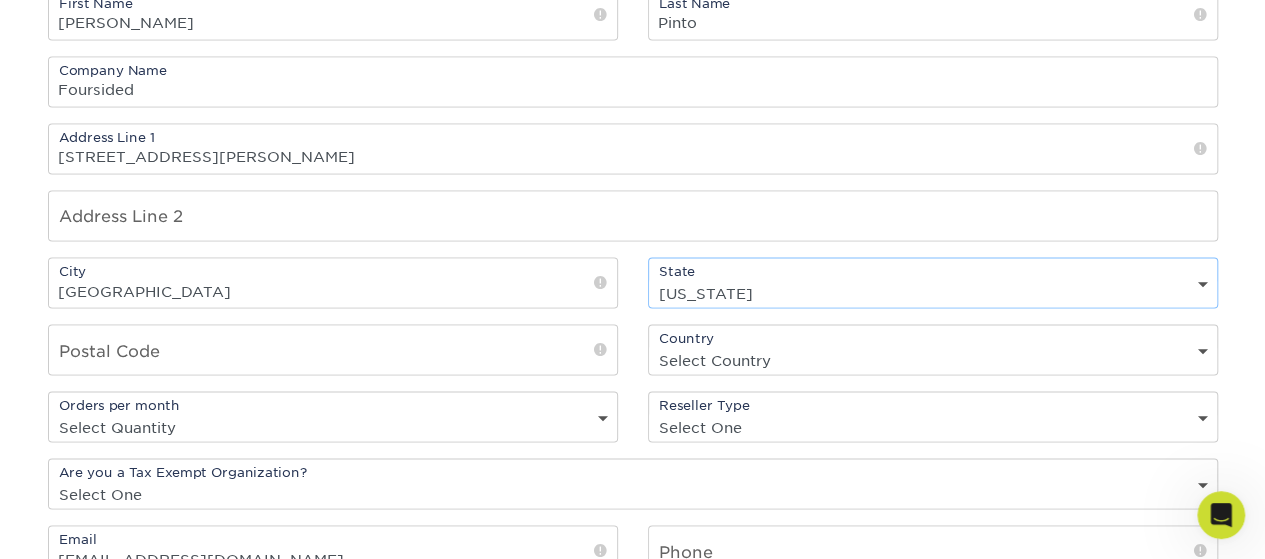 click on "State / Province
Alabama
Alaska
Arizona
Arkansas
California
Colorado
Connecticut
Delaware
District of Columbia
Florida
Georgia
Hawaii
Idaho
Illinois
Indiana
Iowa
Kansas
Kentucky
Louisiana
Maine
Maryland
Massachusetts
Michigan
Minnesota
Mississippi
Missouri
Montana
Nebraska
Nevada
New Hampshire
New Jersey
New Mexico
New York
North Carolina
North Dakota
Ohio
Oklahoma
Oregon
Pennsylvania
Puerto Rico
Rhode Island
South Carolina
South Dakota
Tennessee
Texas
Utah
Vermont
Virginia Quebec" at bounding box center [933, 292] 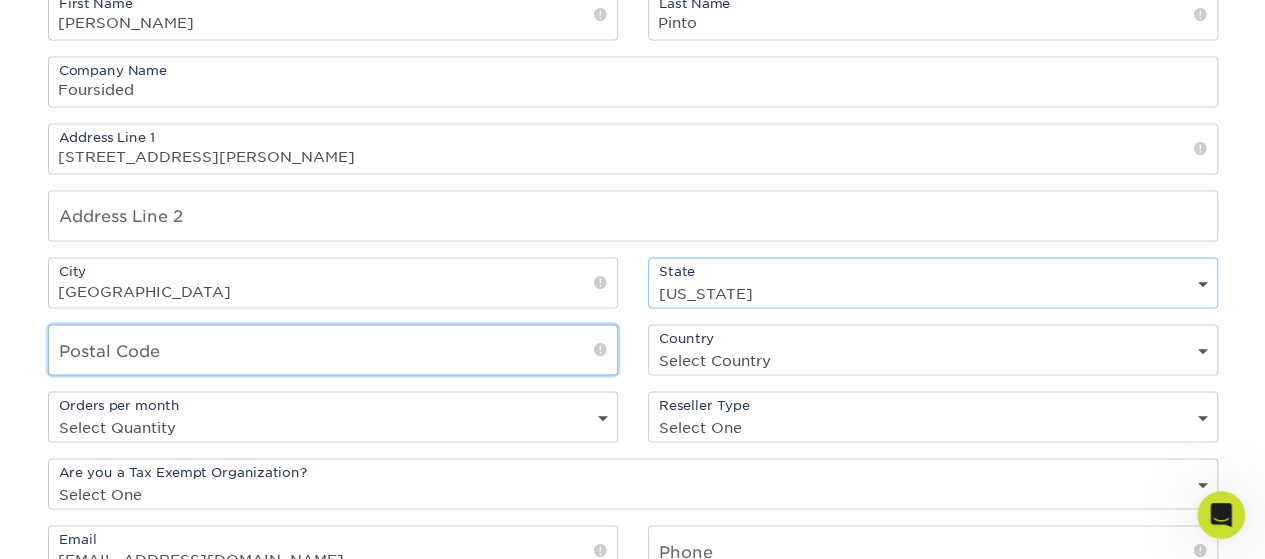 click at bounding box center (333, 349) 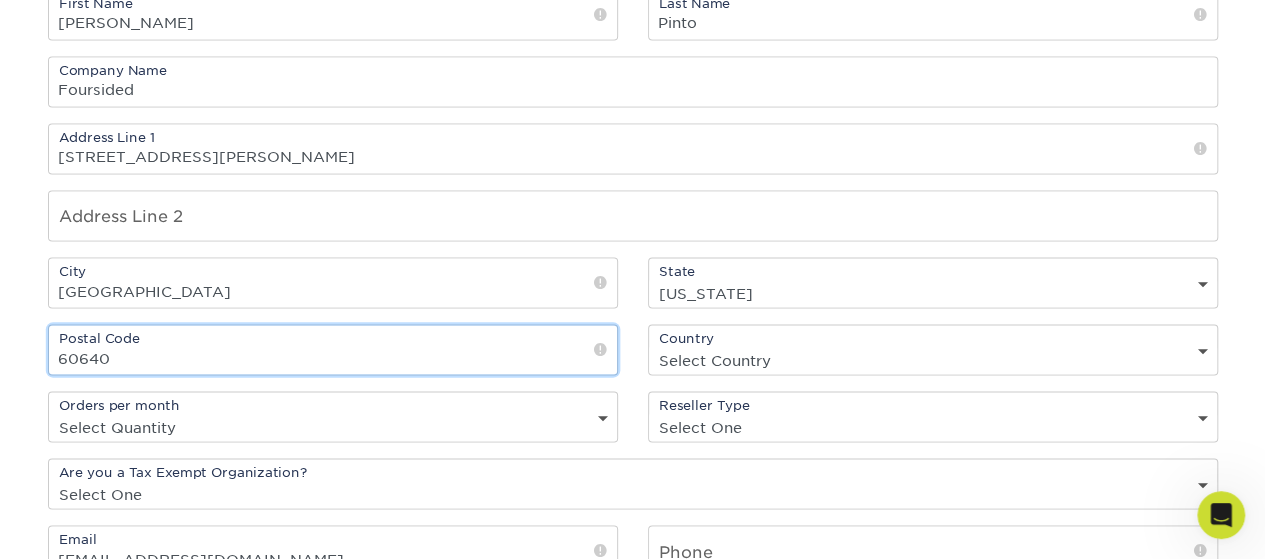 type on "60640" 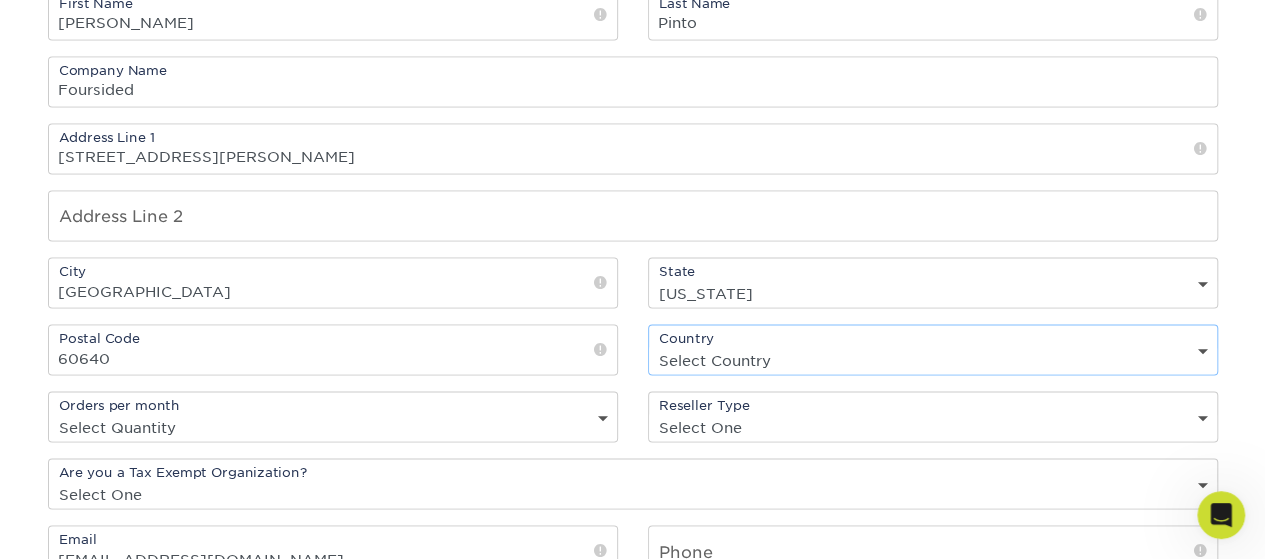 click on "Select Country
United States
Canada" at bounding box center [933, 359] 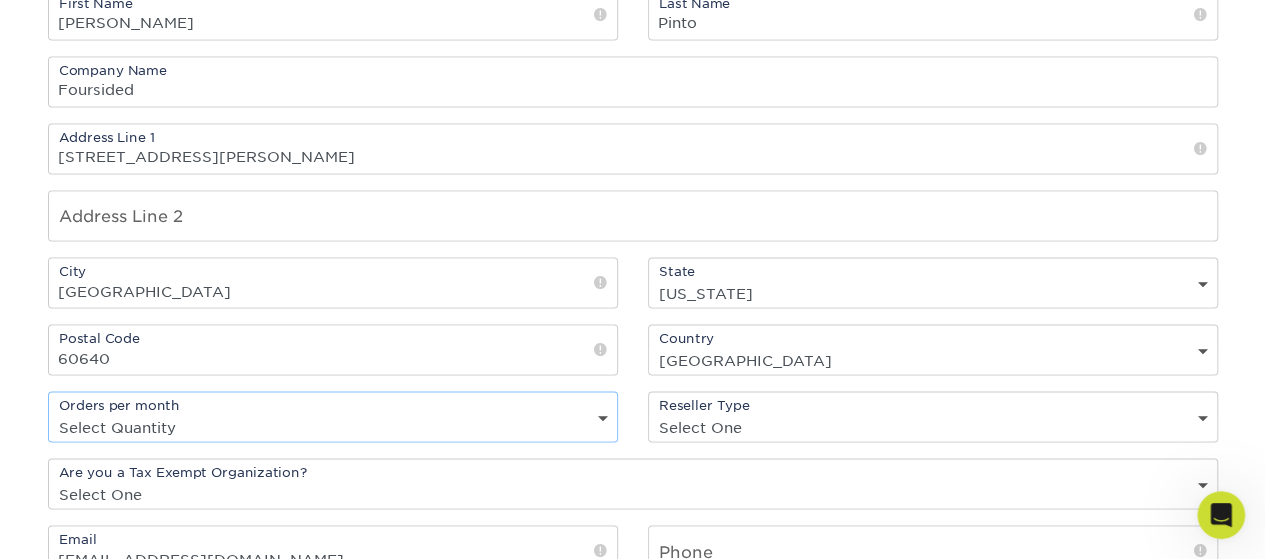 click on "Select Quantity
1 - 9
10 - 19
20 or more" at bounding box center (333, 426) 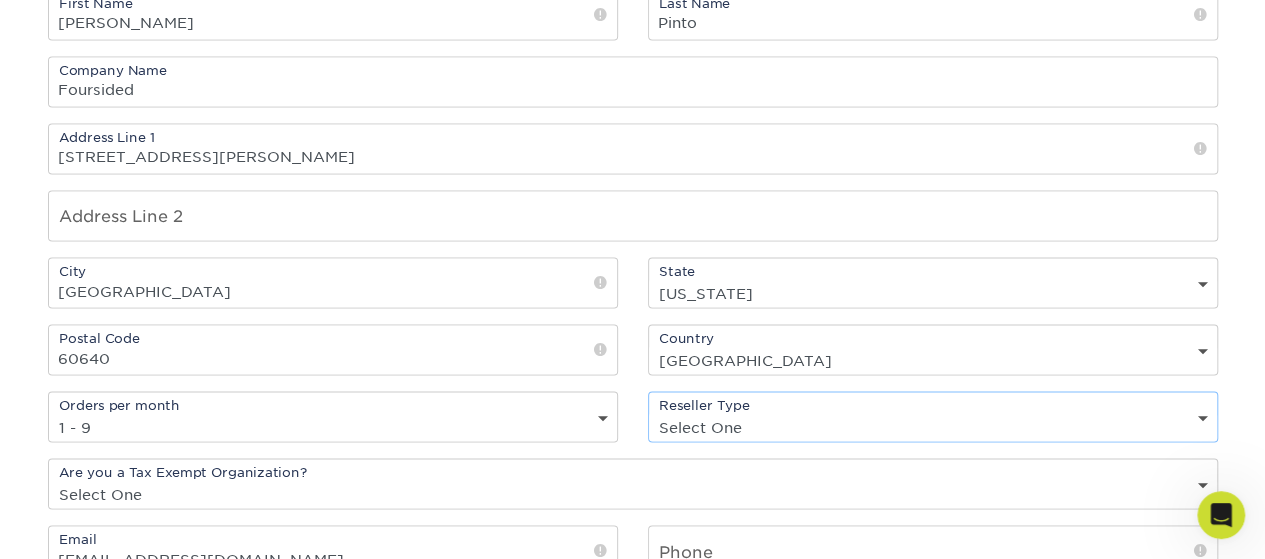 click on "Select One
freelance graphic designer
print broker / reseller
print shop
other" at bounding box center (933, 426) 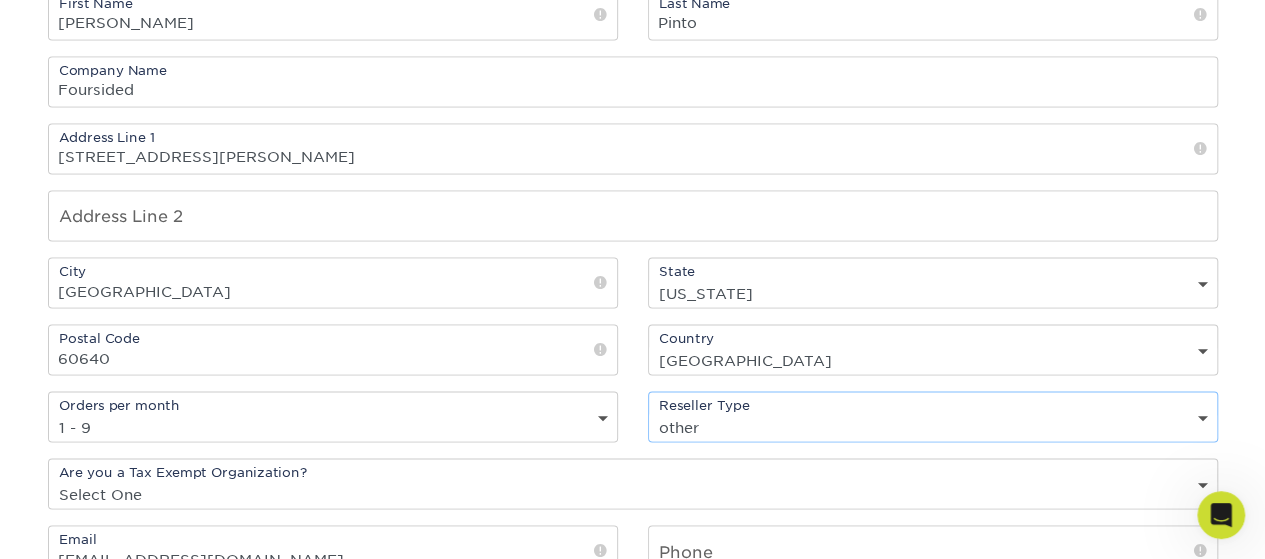 click on "Select One
freelance graphic designer
print broker / reseller
print shop
other" at bounding box center [933, 426] 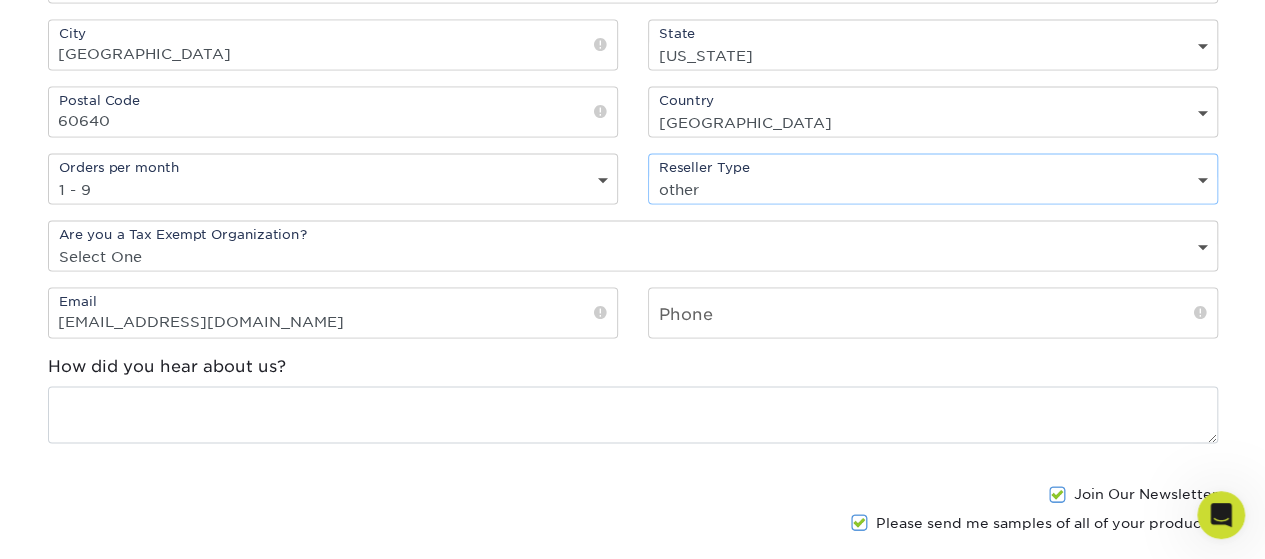 scroll, scrollTop: 1889, scrollLeft: 0, axis: vertical 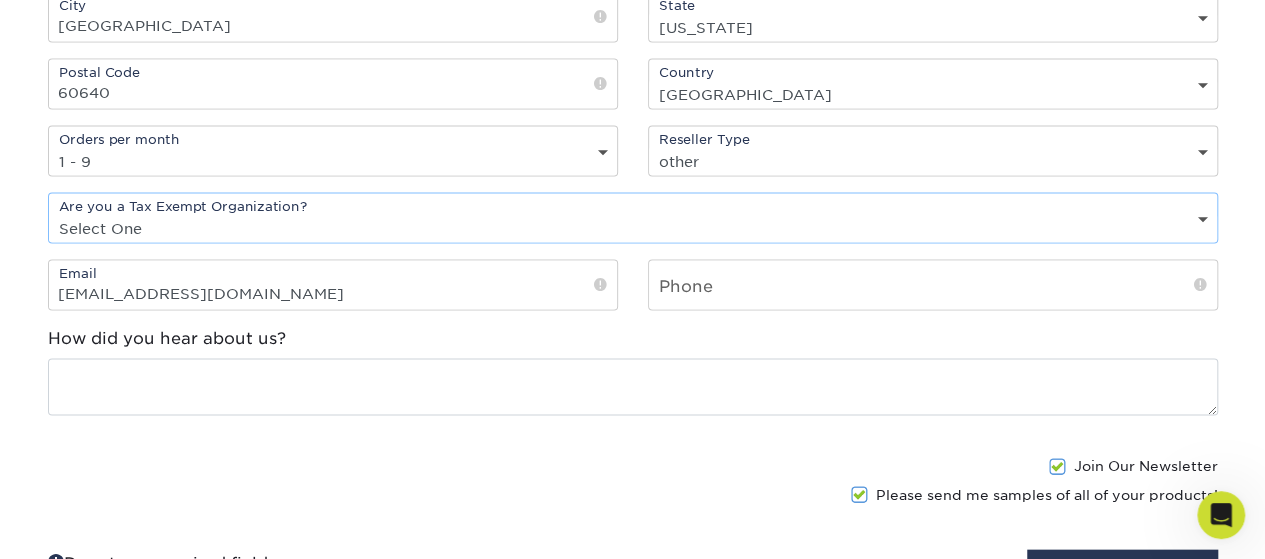 click on "Select One
Yes
No" at bounding box center (633, 227) 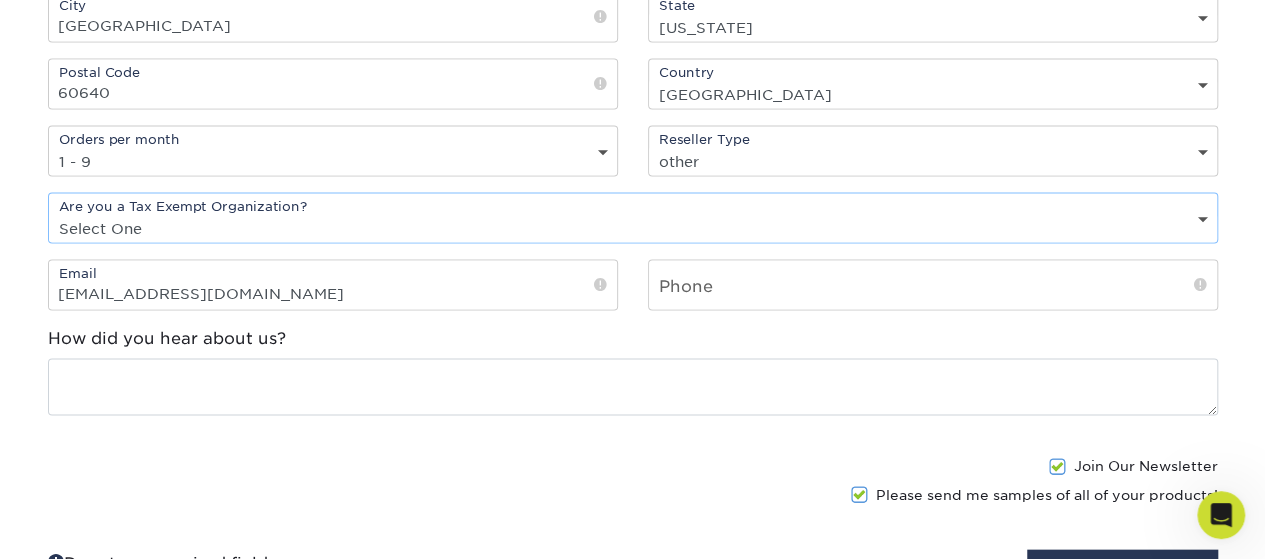select on "yes" 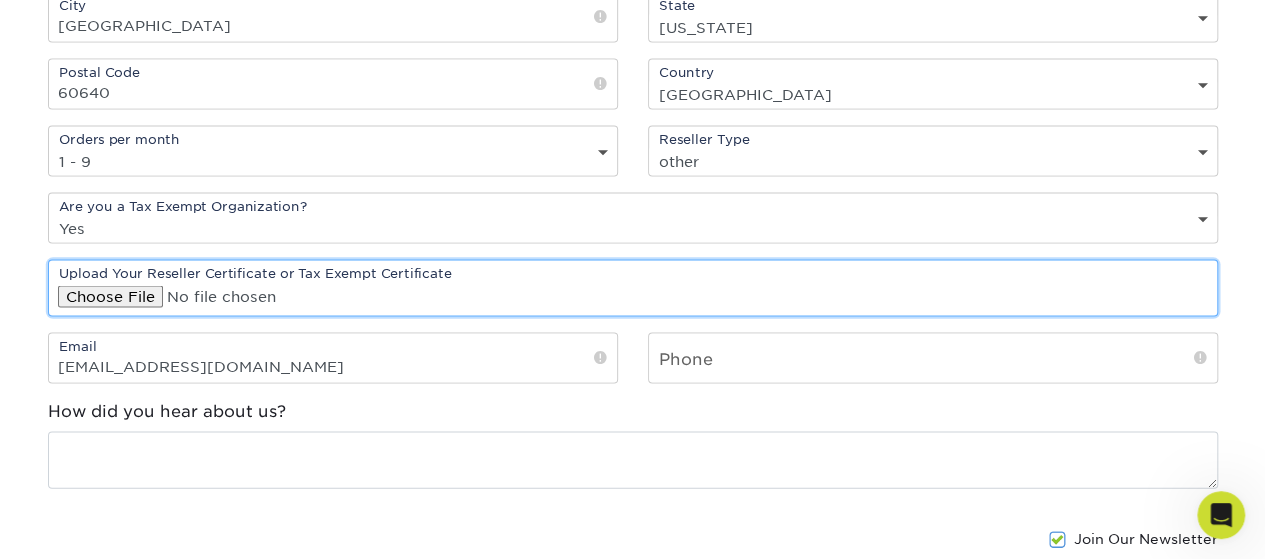 click at bounding box center [633, 287] 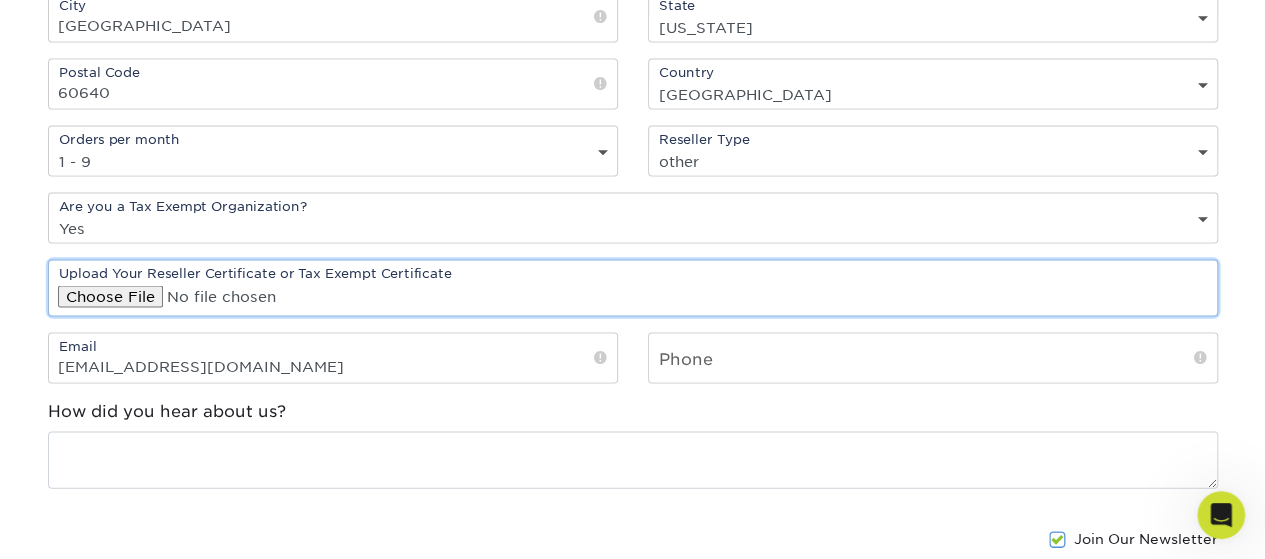 type on "C:\fakepath\TaxExempt.pdf" 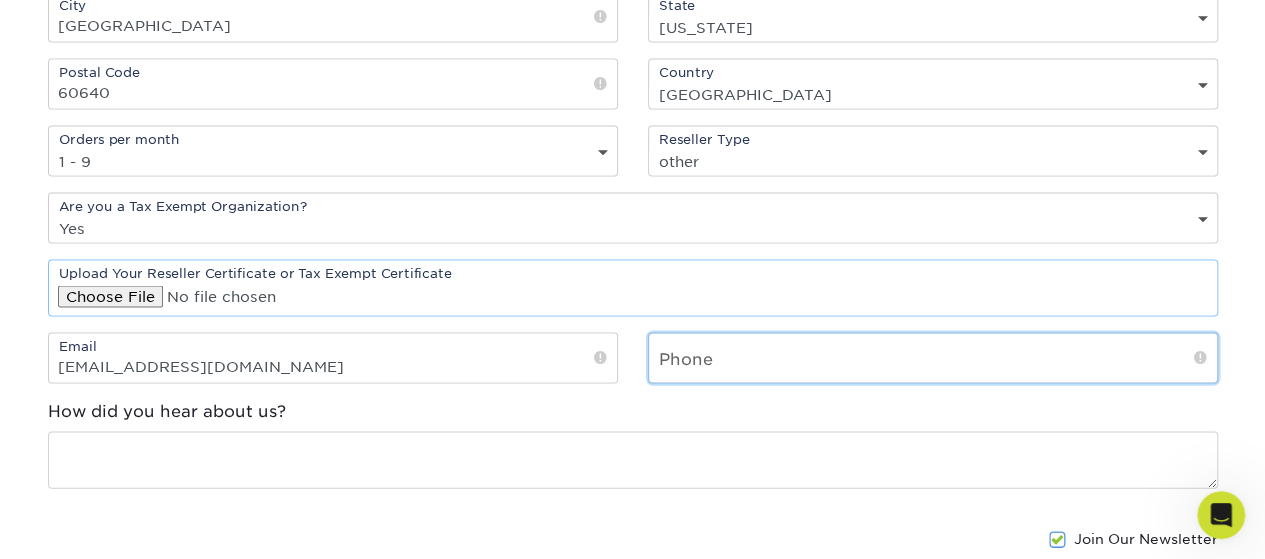 click at bounding box center [933, 357] 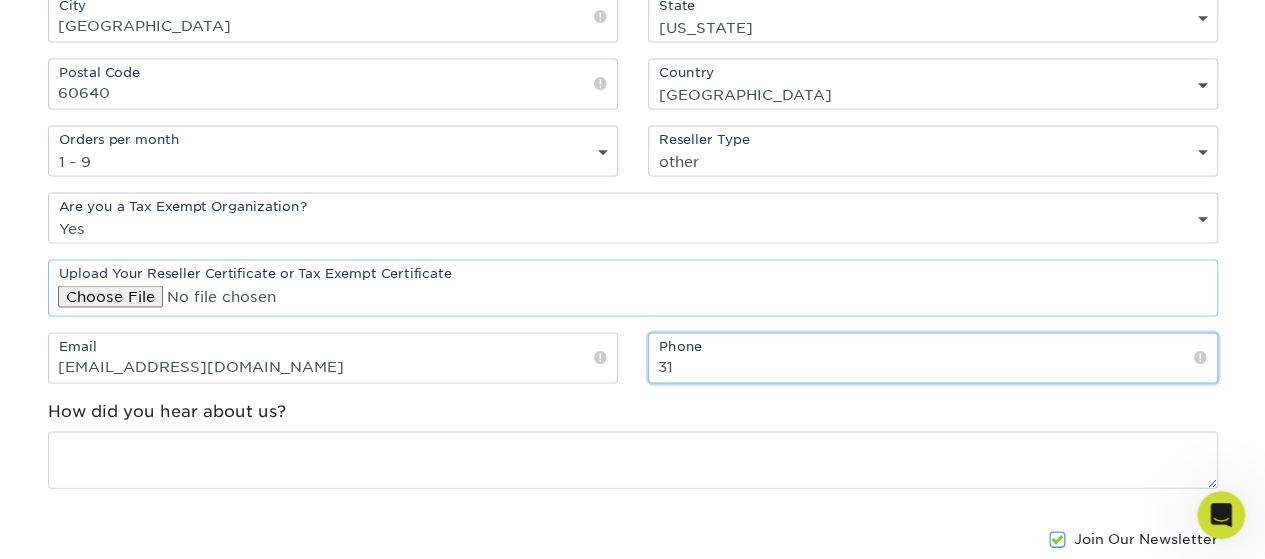 type on "3" 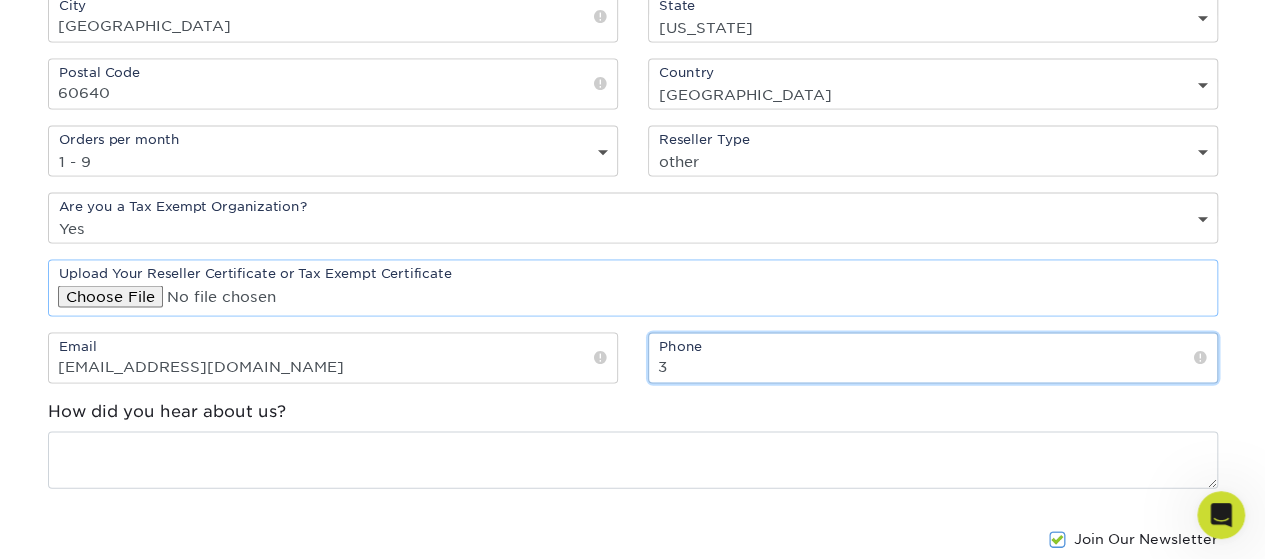 type 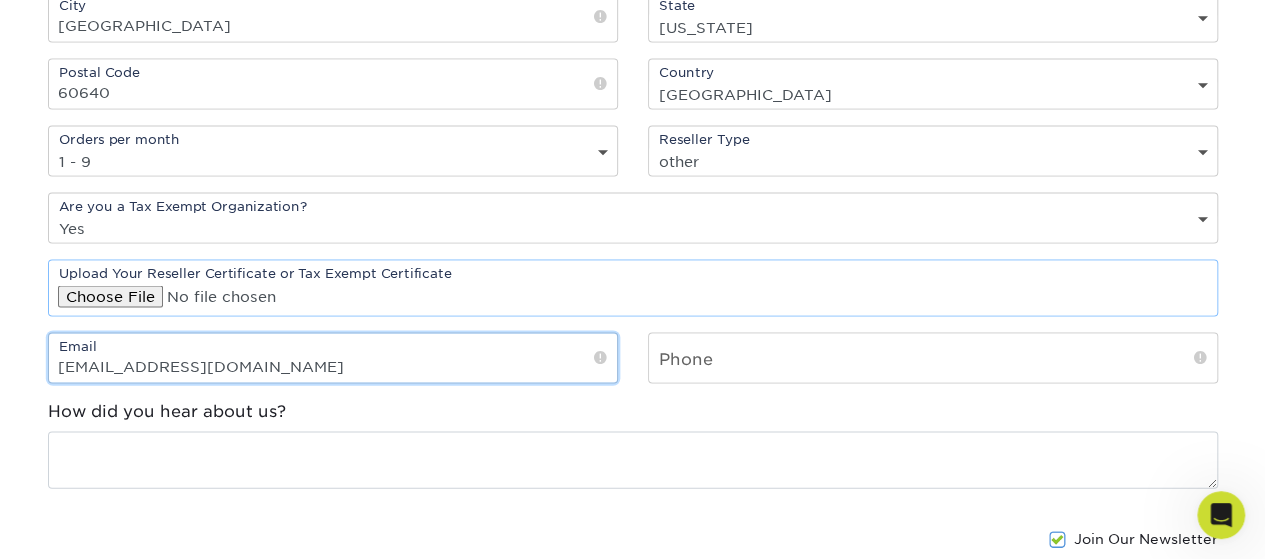 drag, startPoint x: 72, startPoint y: 360, endPoint x: 48, endPoint y: 360, distance: 24 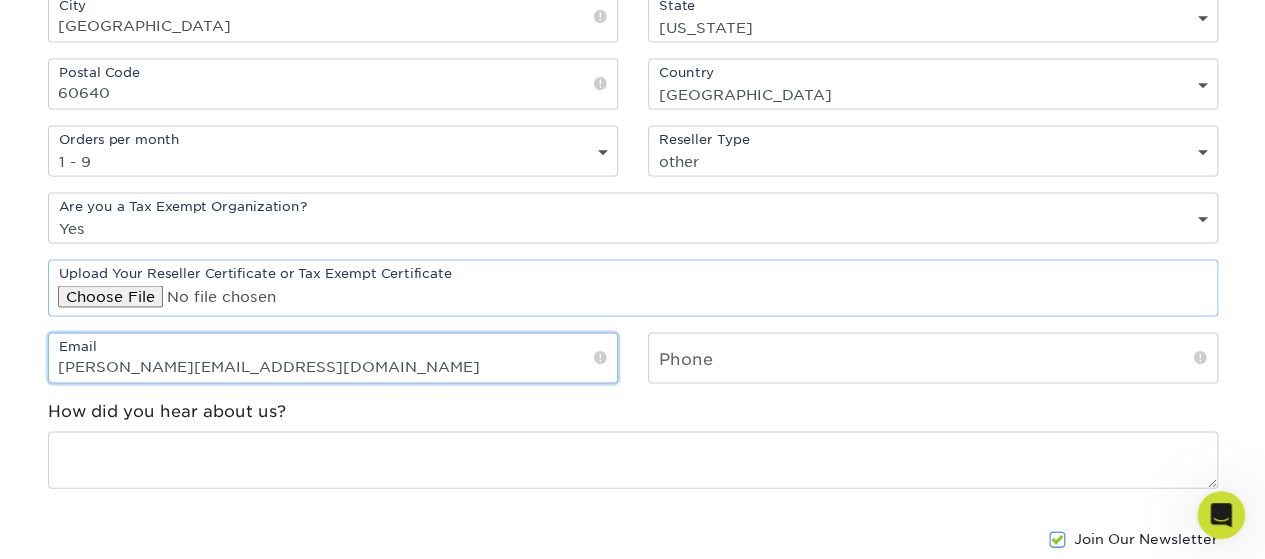 type on "gino@foursided.com" 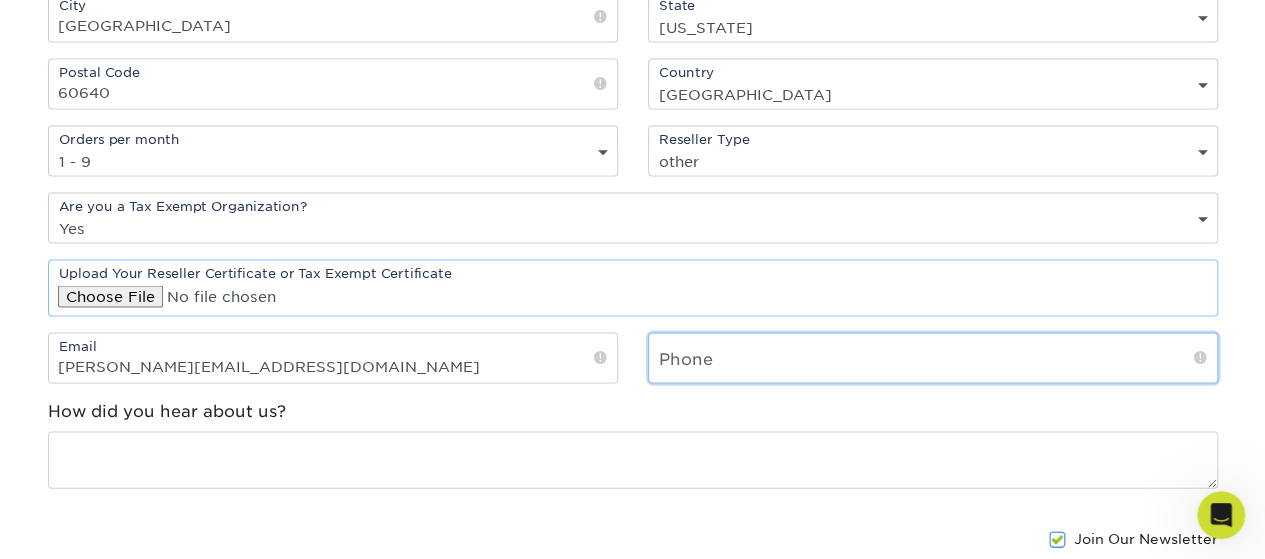 click at bounding box center (933, 357) 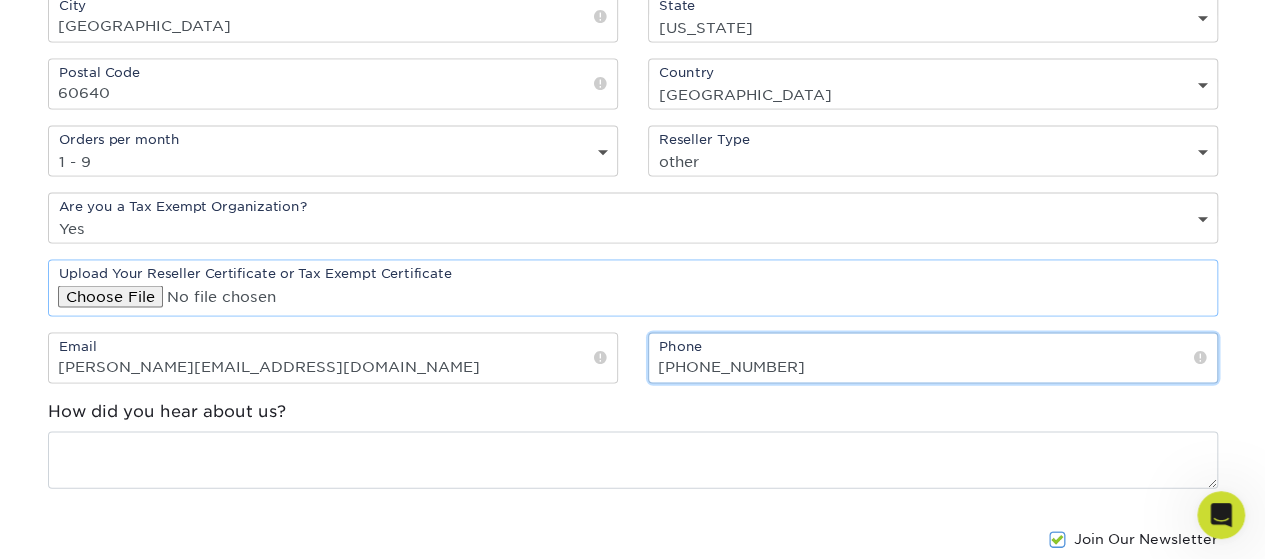 type on "773-398-8064" 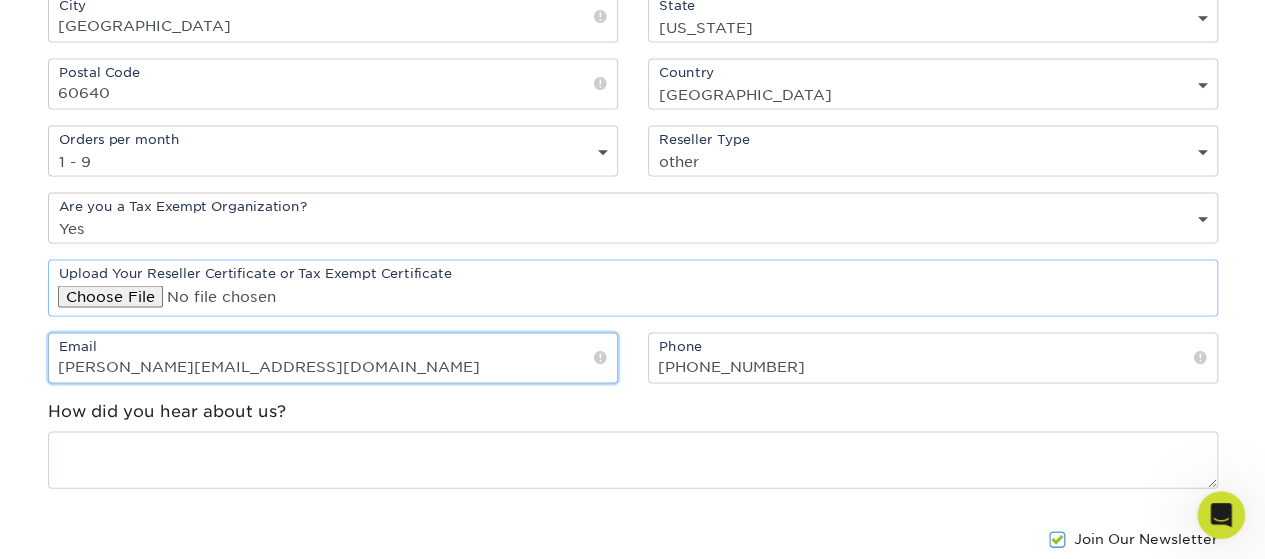 drag, startPoint x: 91, startPoint y: 359, endPoint x: 53, endPoint y: 359, distance: 38 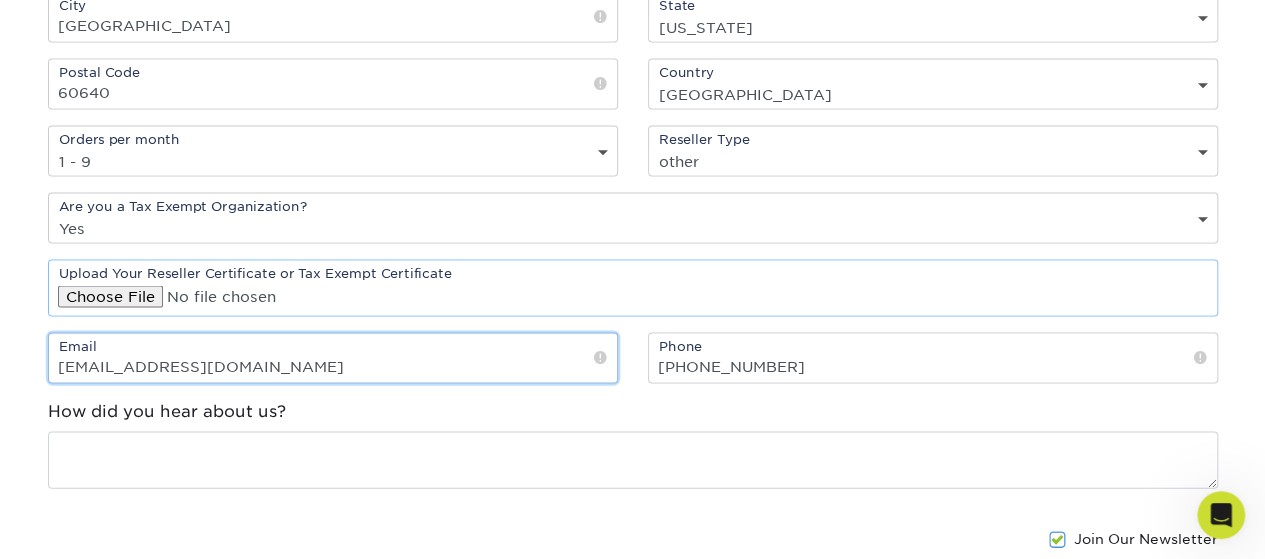 type on "al@foursided.com" 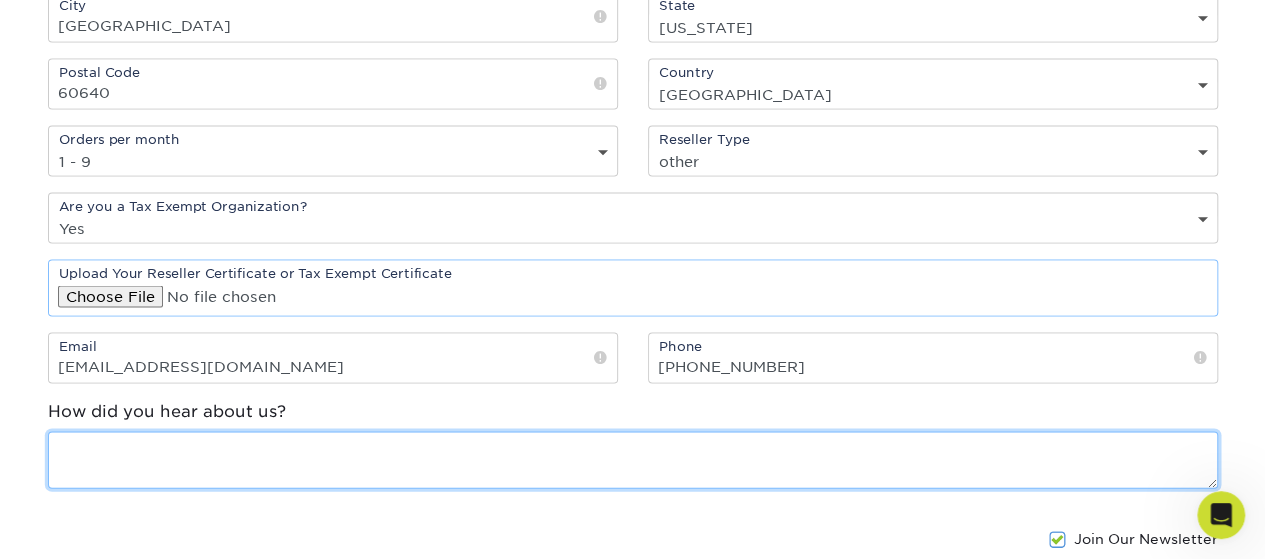 click at bounding box center [633, 459] 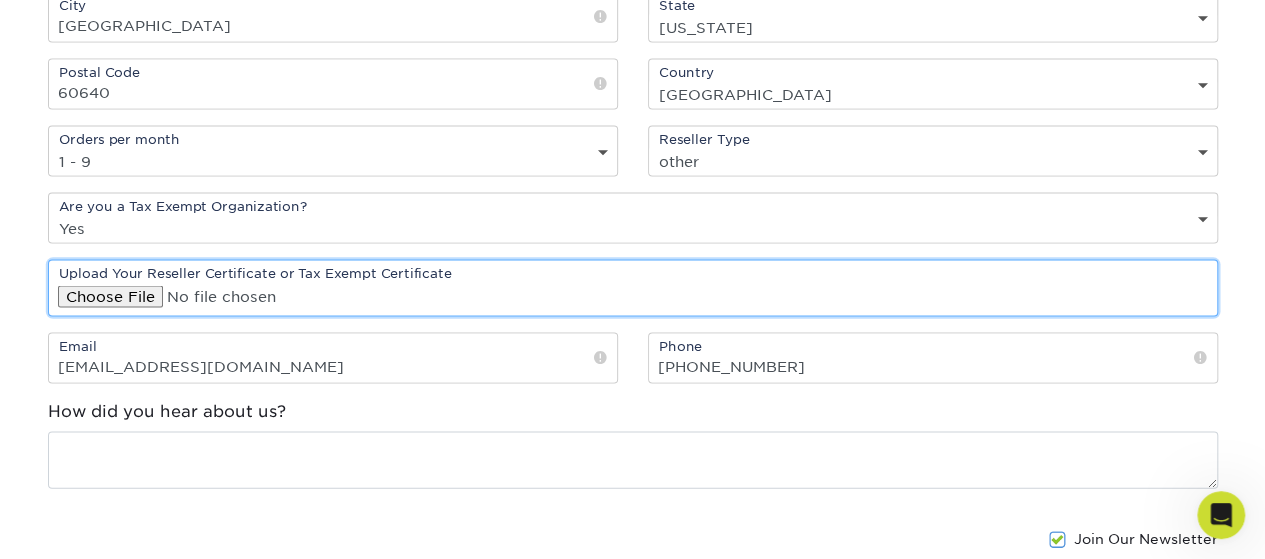 click at bounding box center [633, 287] 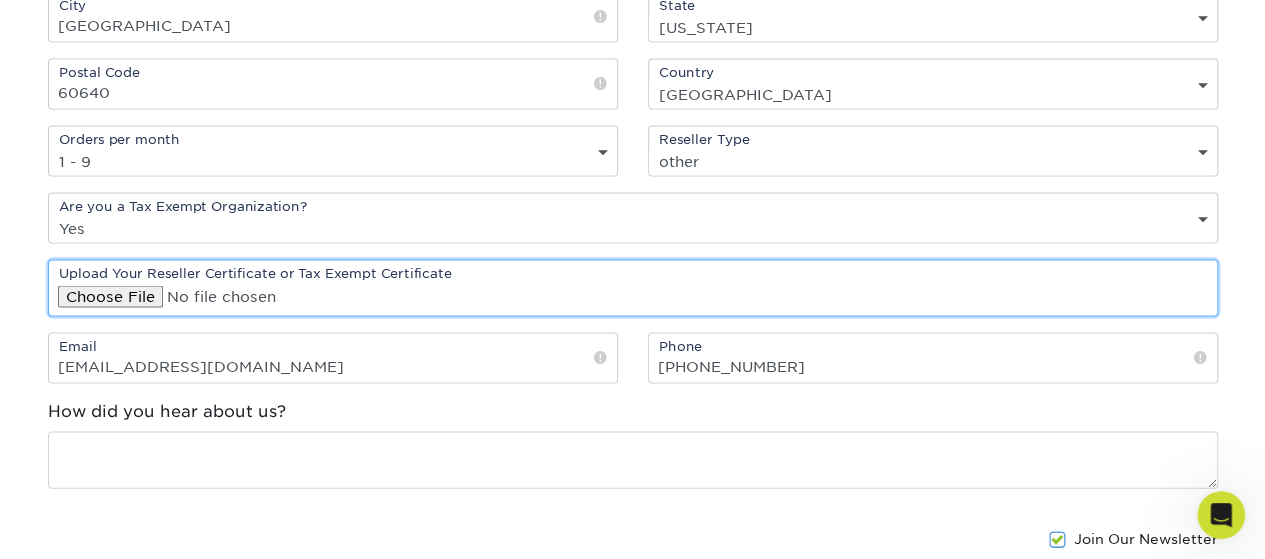 click at bounding box center (633, 287) 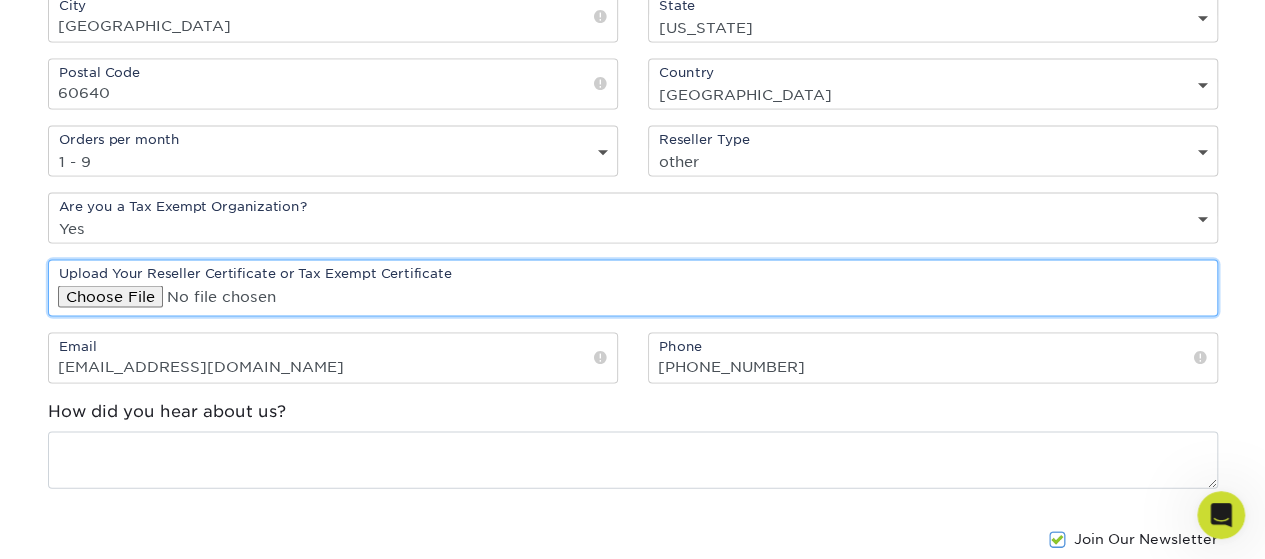 type on "C:\fakepath\TaxExempt.pdf" 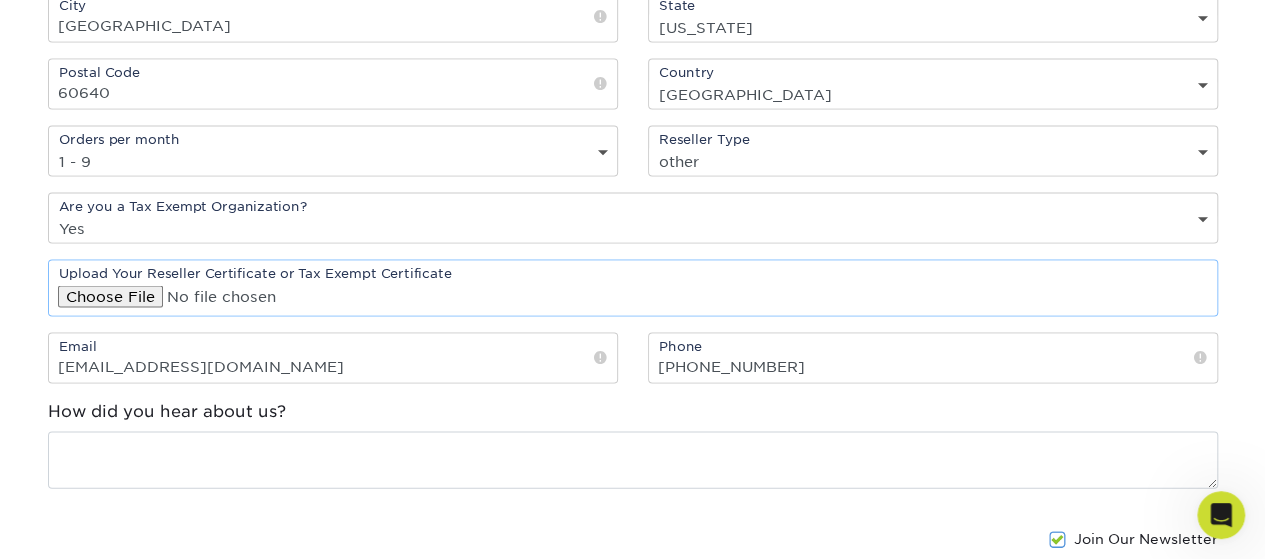 click on "Select One
freelance graphic designer
print broker / reseller
print shop
other" at bounding box center (933, 160) 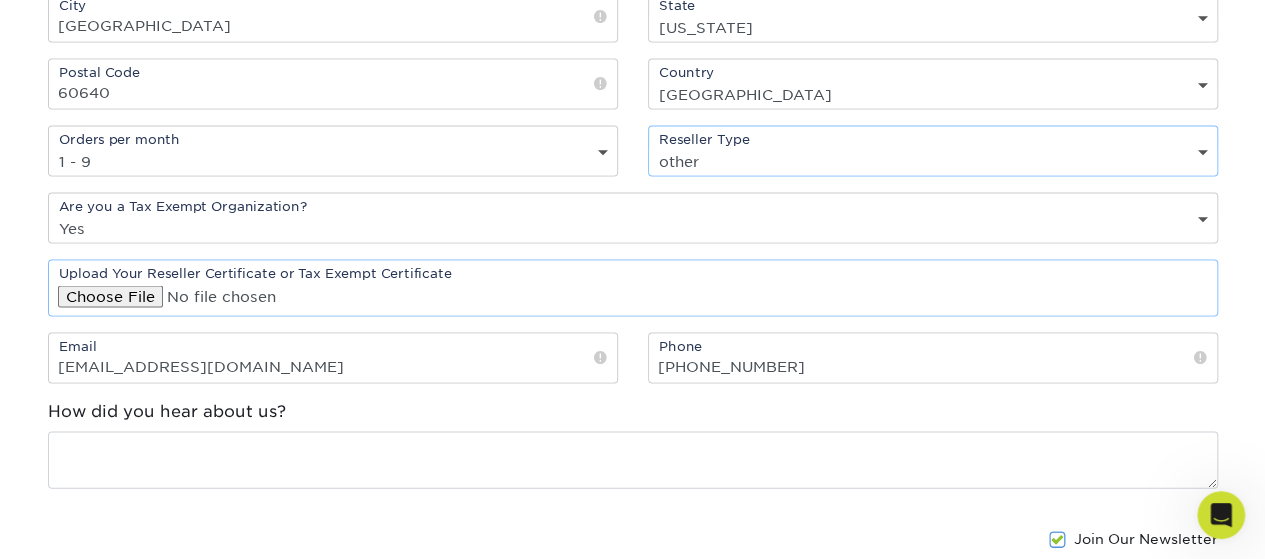 click on "Select One
freelance graphic designer
print broker / reseller
print shop
other" at bounding box center [933, 160] 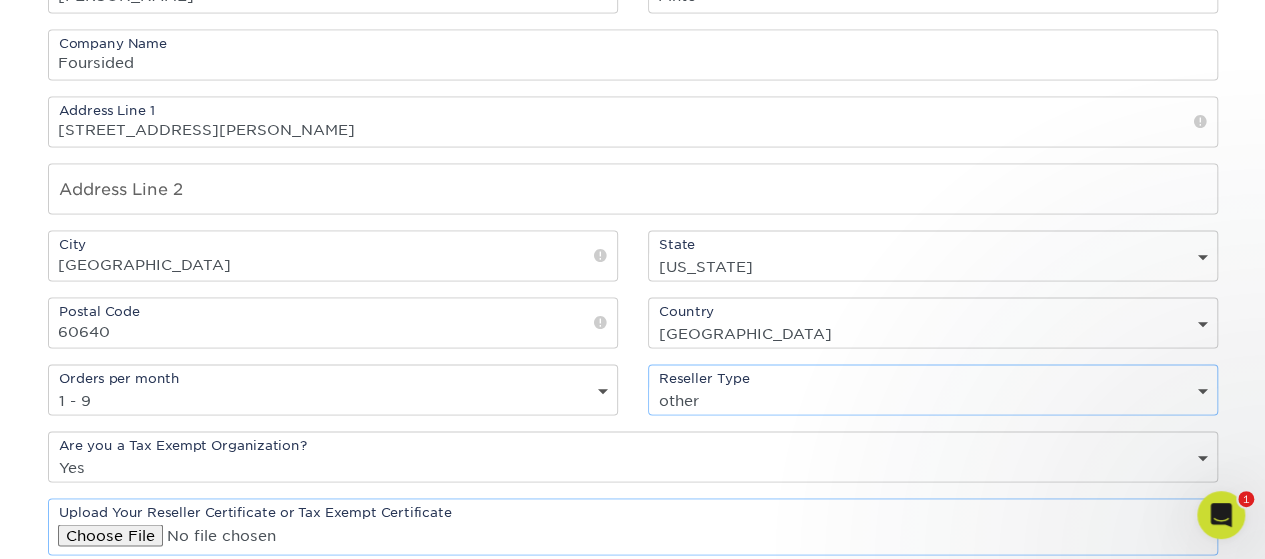 scroll, scrollTop: 2030, scrollLeft: 0, axis: vertical 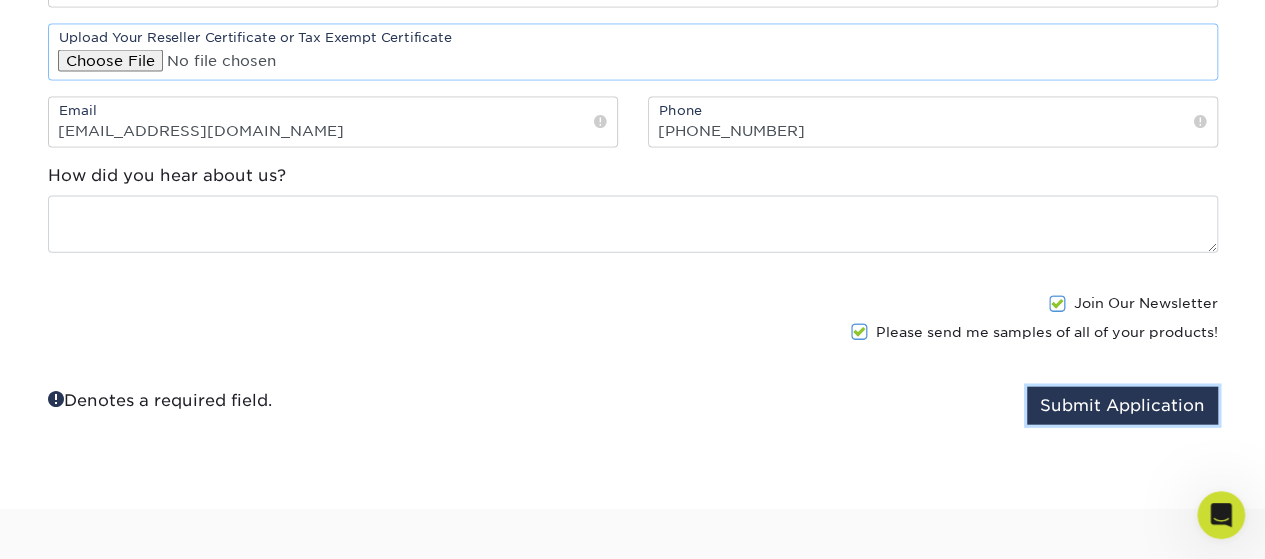 click on "Submit Application" at bounding box center (1122, 406) 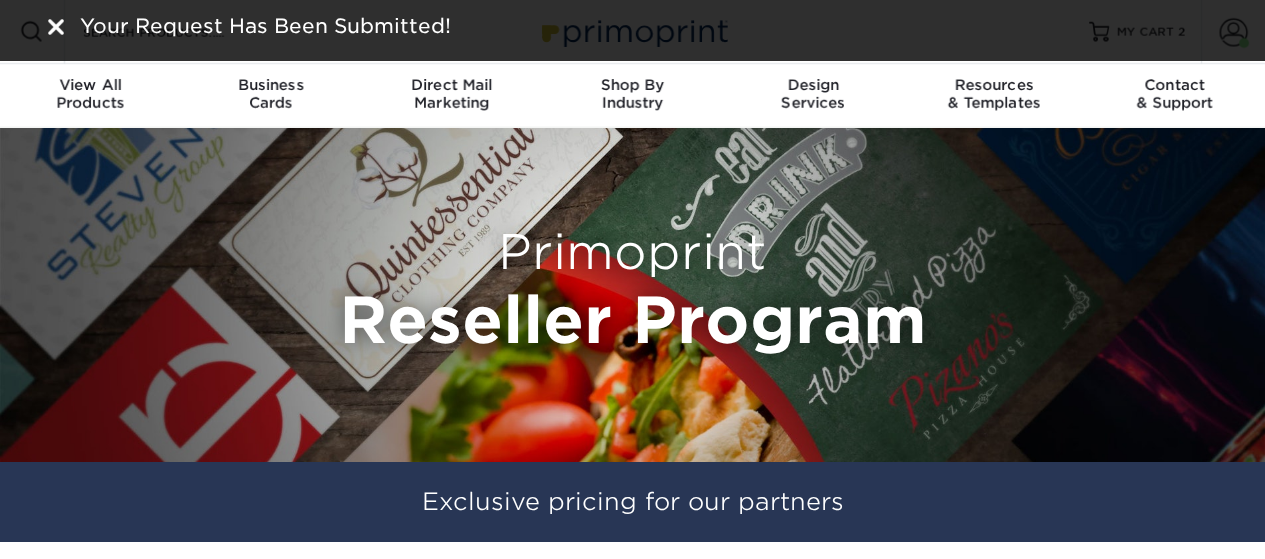 scroll, scrollTop: 0, scrollLeft: 0, axis: both 